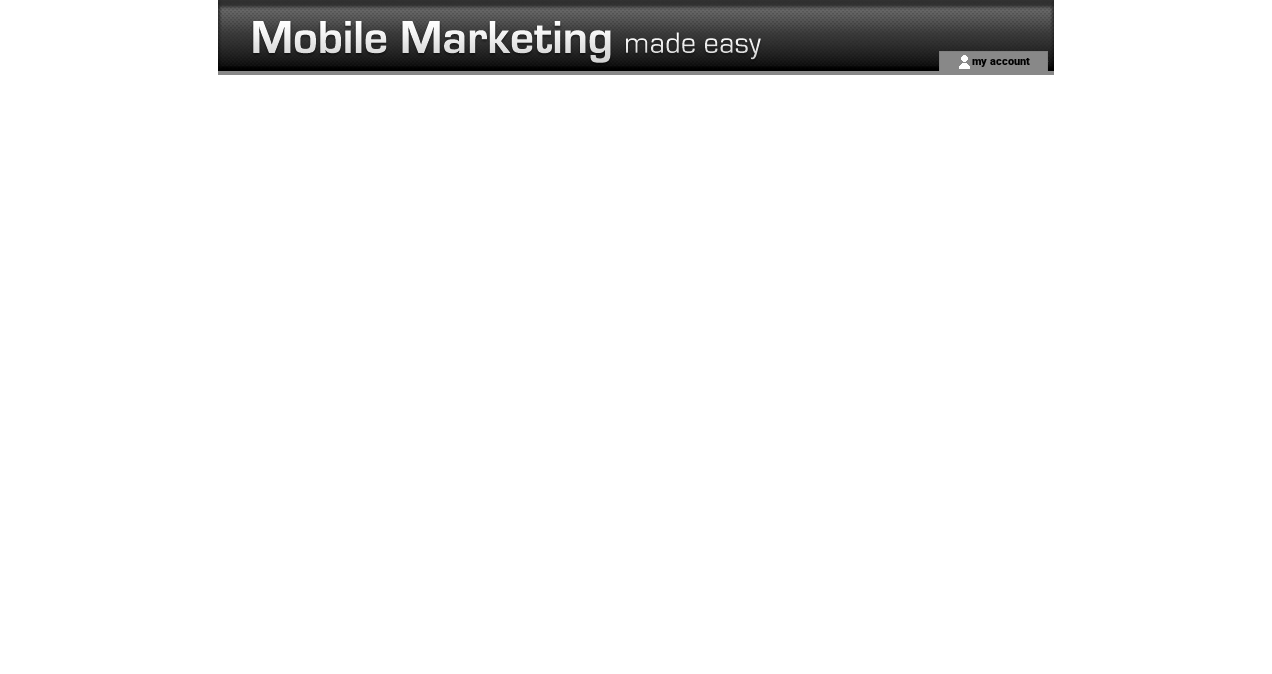 scroll, scrollTop: 0, scrollLeft: 0, axis: both 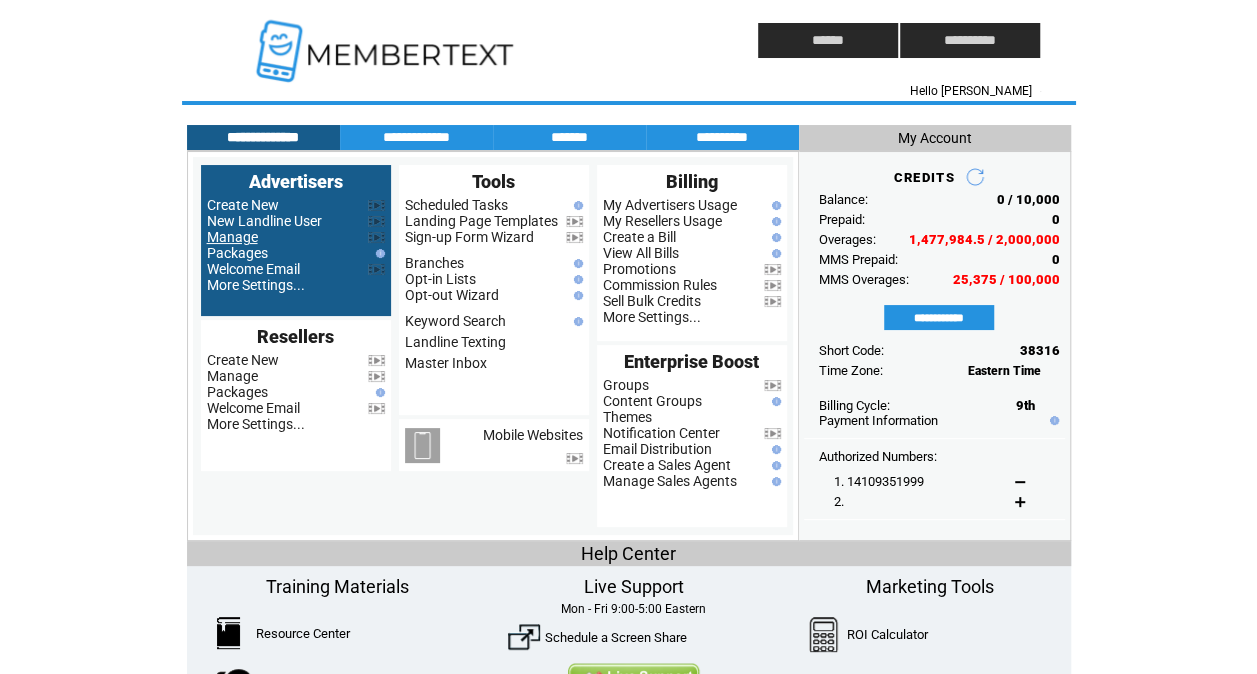 click on "Manage" at bounding box center [232, 237] 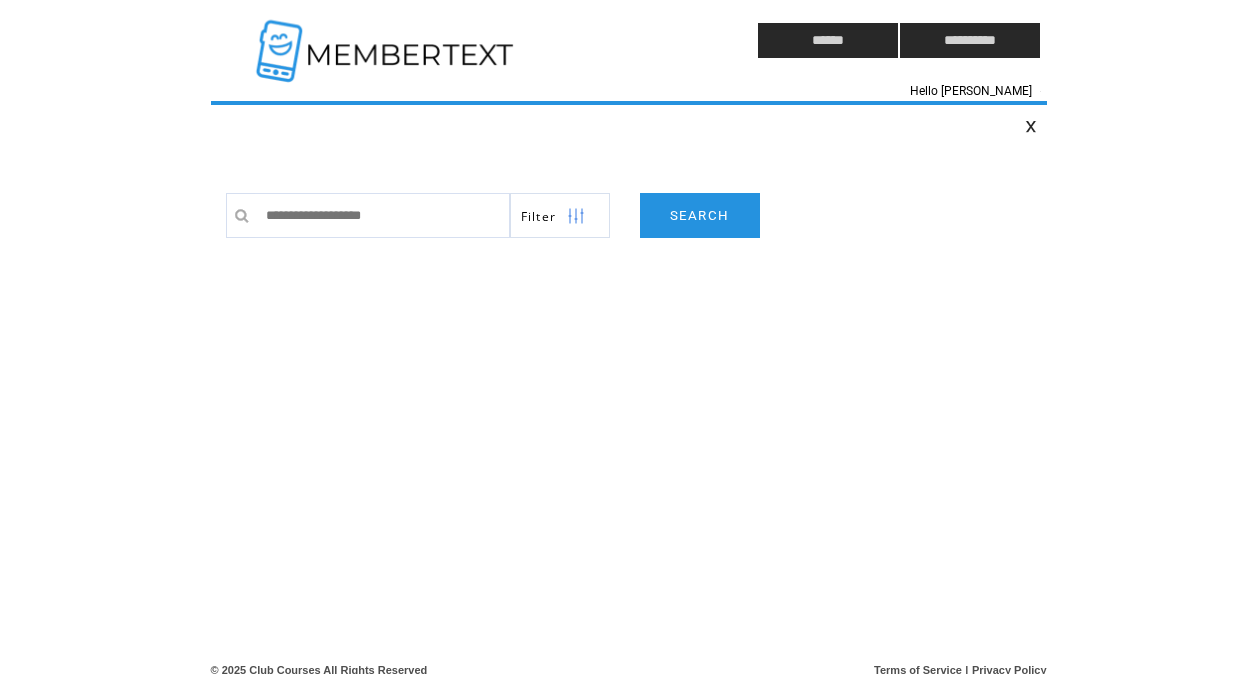 scroll, scrollTop: 0, scrollLeft: 0, axis: both 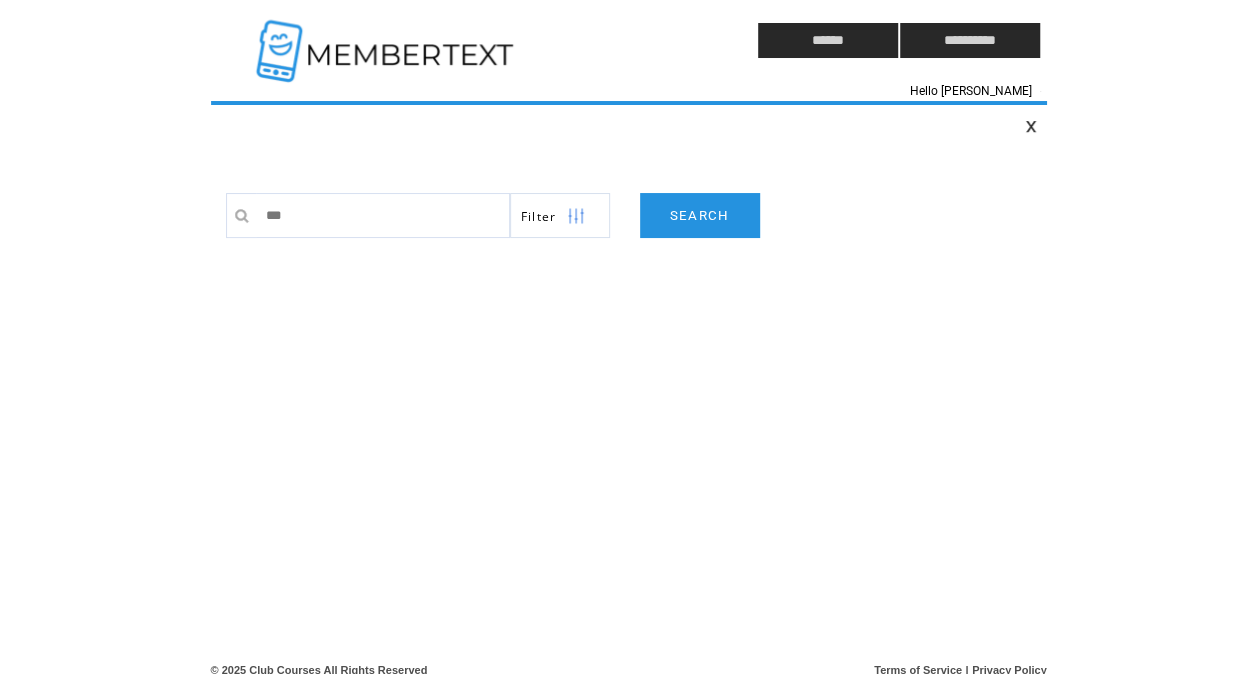 type on "**********" 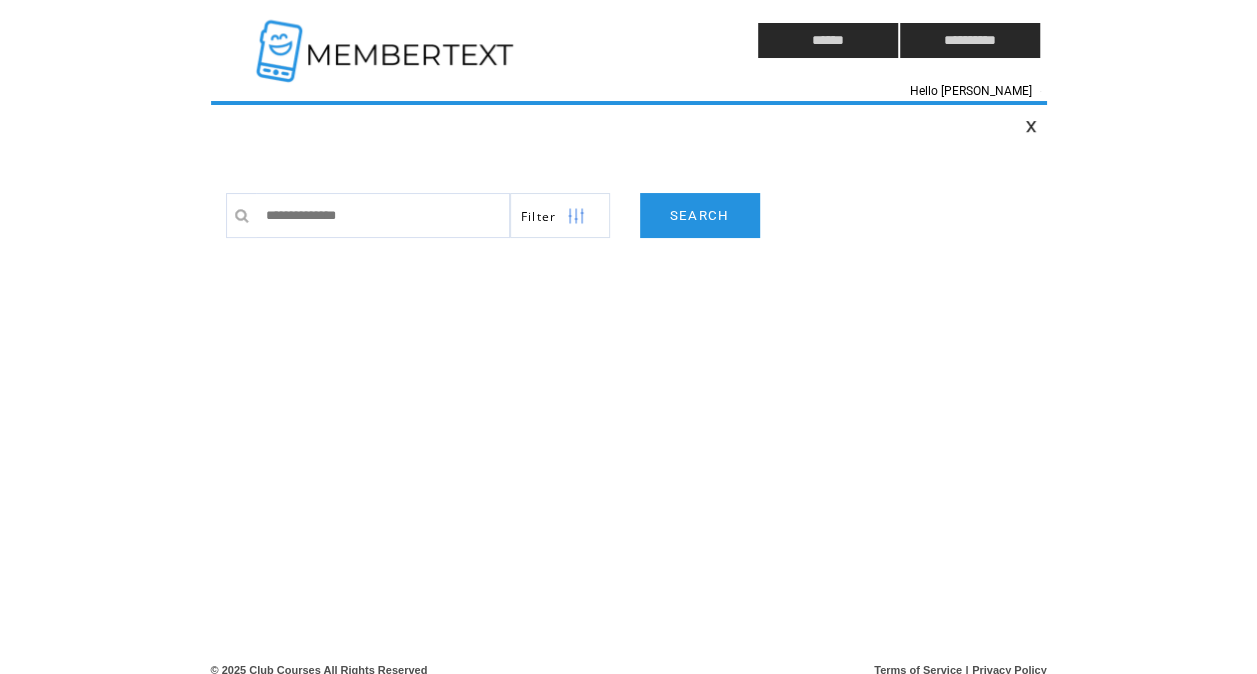 click on "SEARCH" at bounding box center [700, 215] 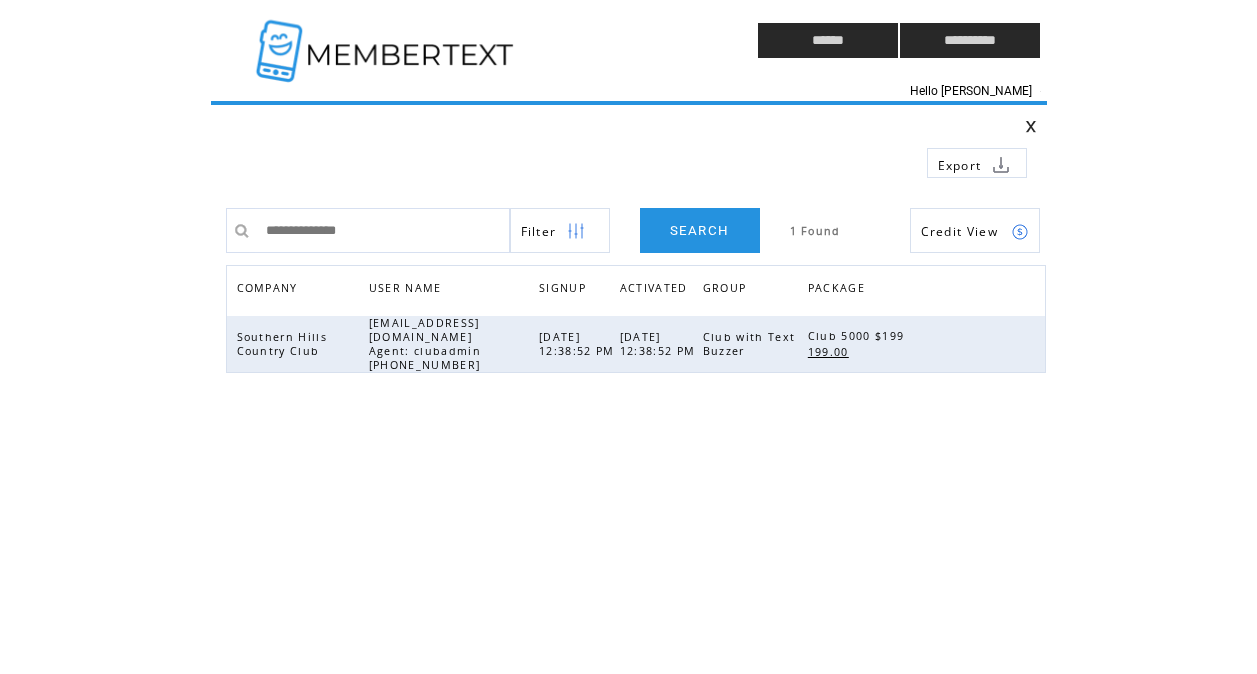 scroll, scrollTop: 0, scrollLeft: 0, axis: both 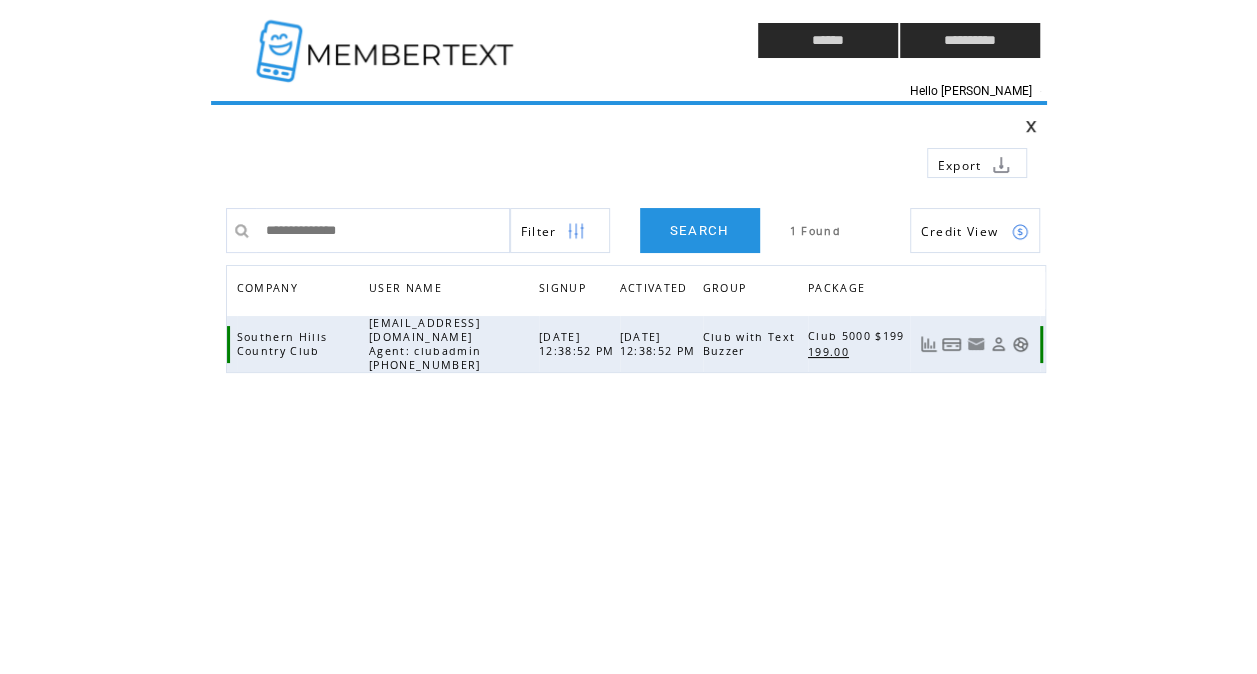 click at bounding box center (1020, 344) 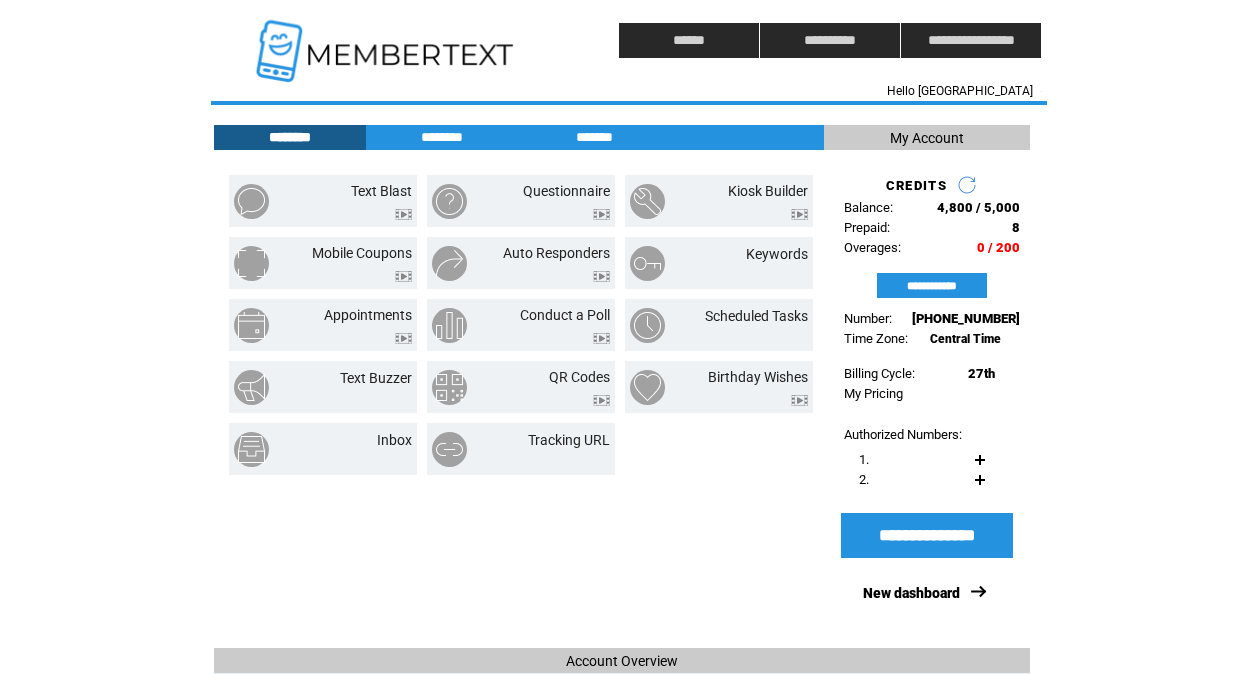 scroll, scrollTop: 0, scrollLeft: 0, axis: both 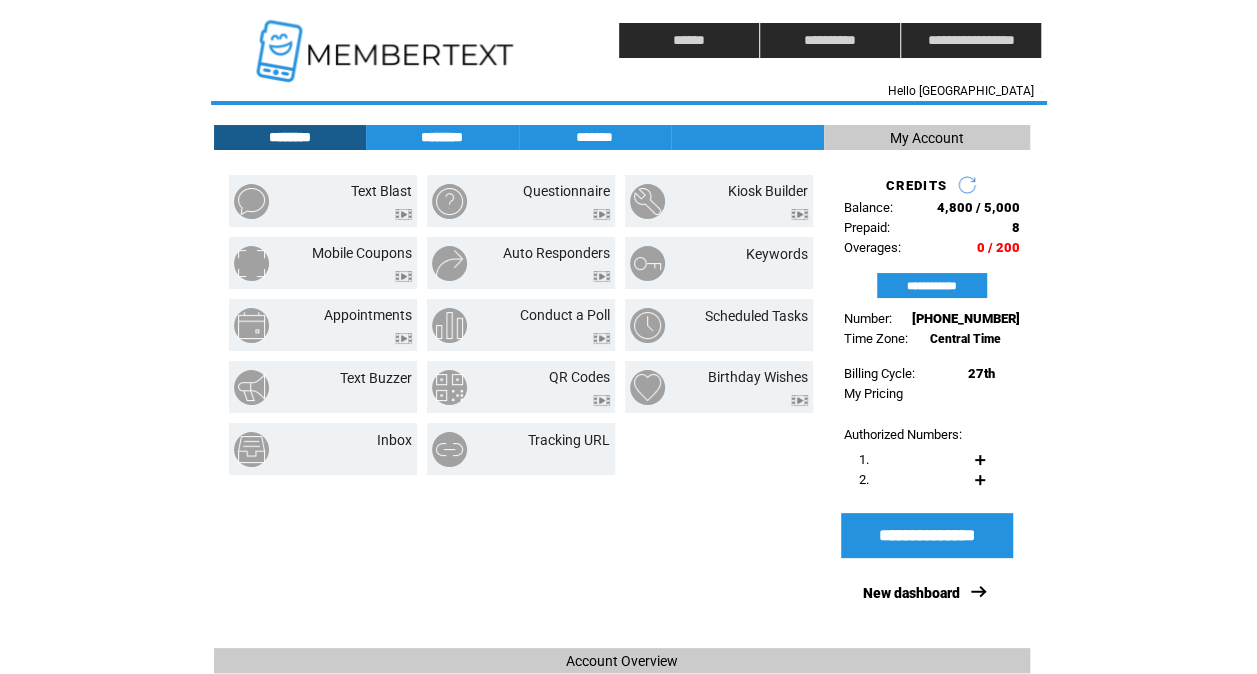 click on "********" at bounding box center (442, 137) 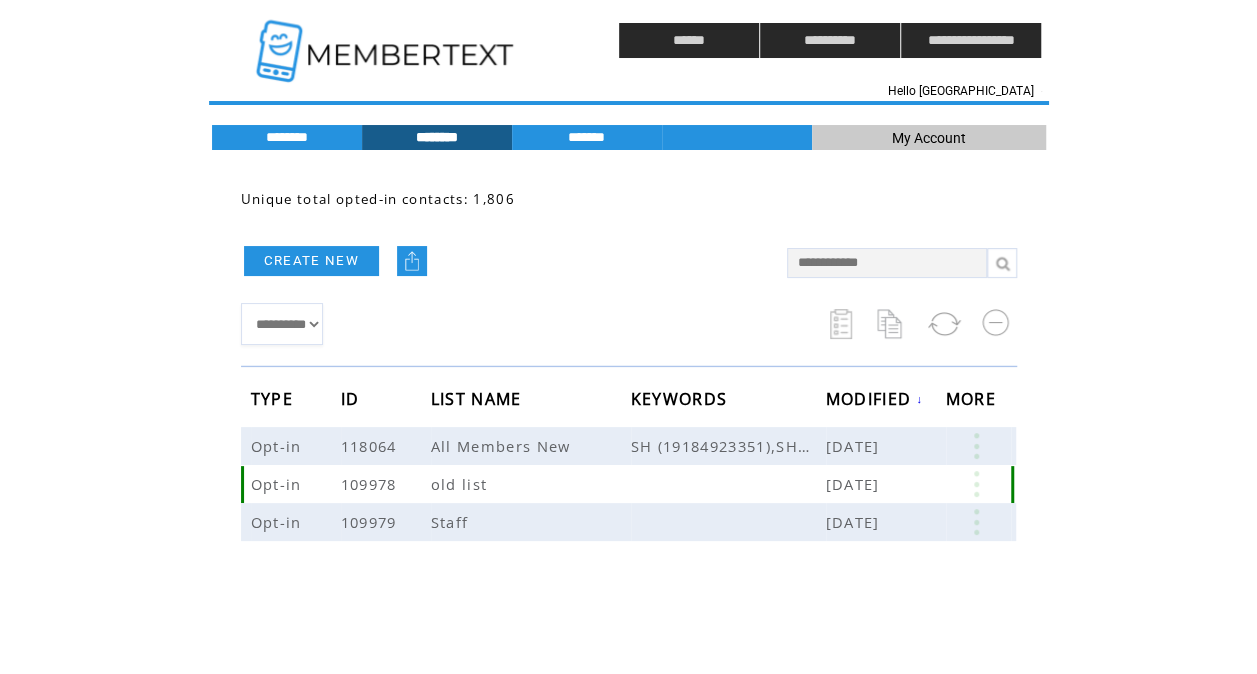 click at bounding box center [976, 484] 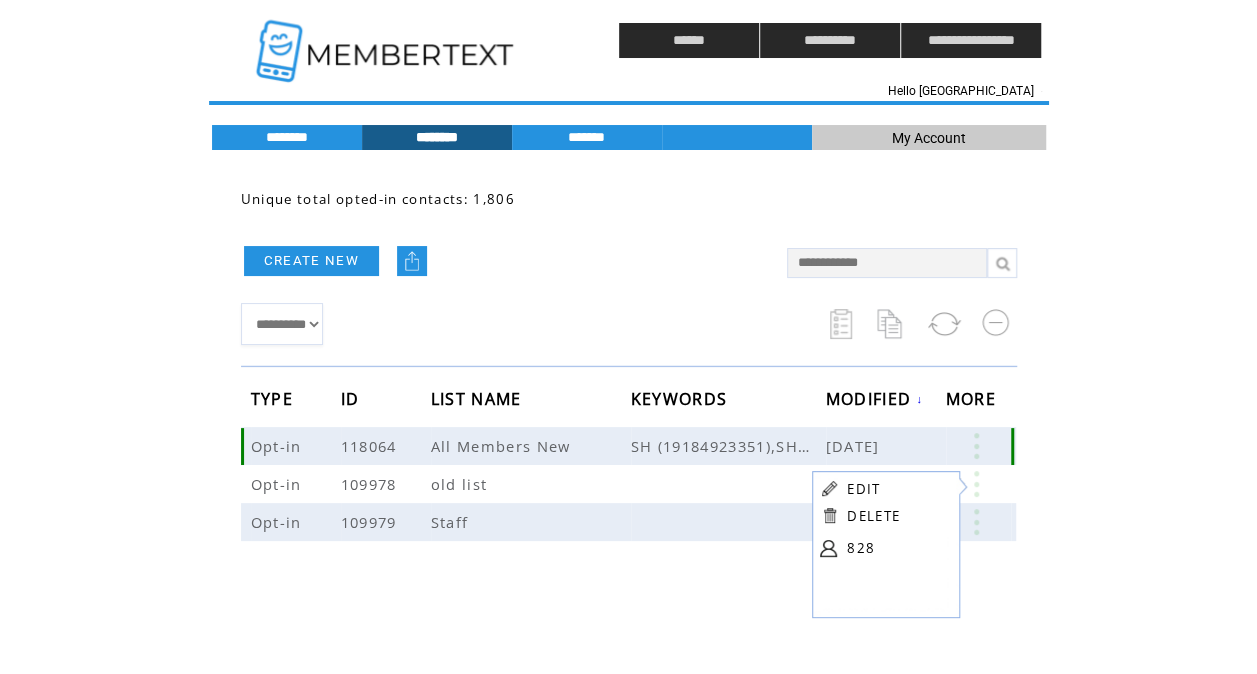 click at bounding box center [976, 446] 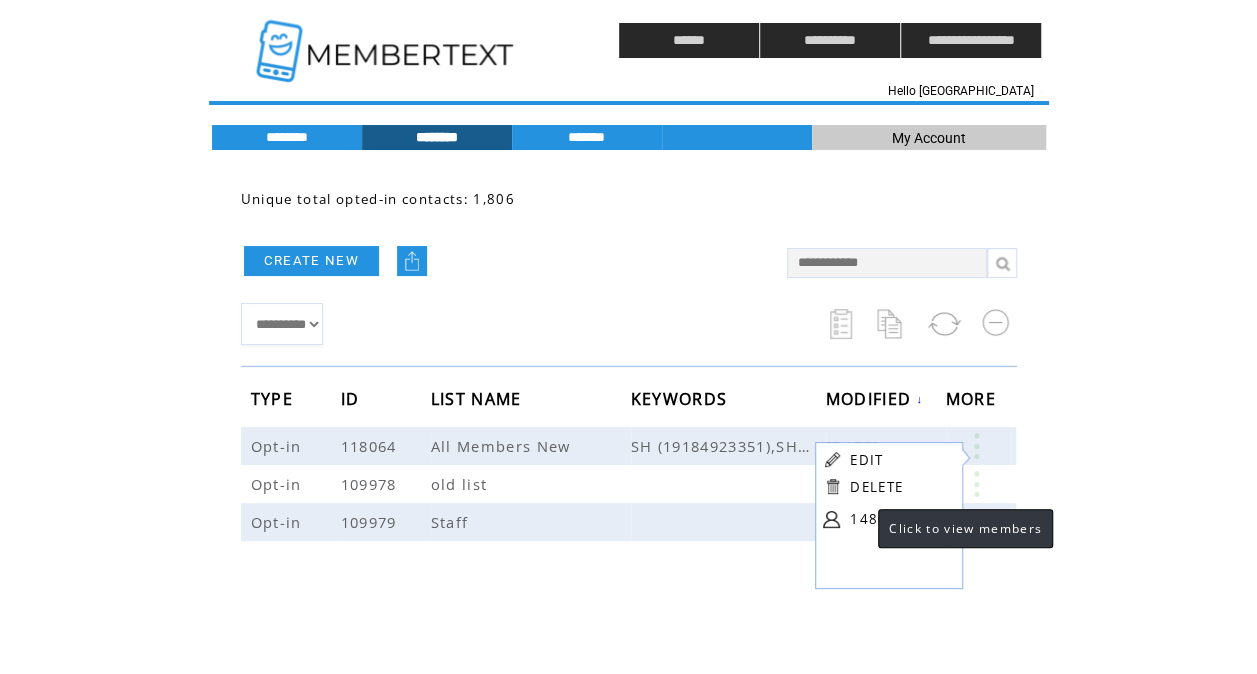 click on "1480" at bounding box center (900, 519) 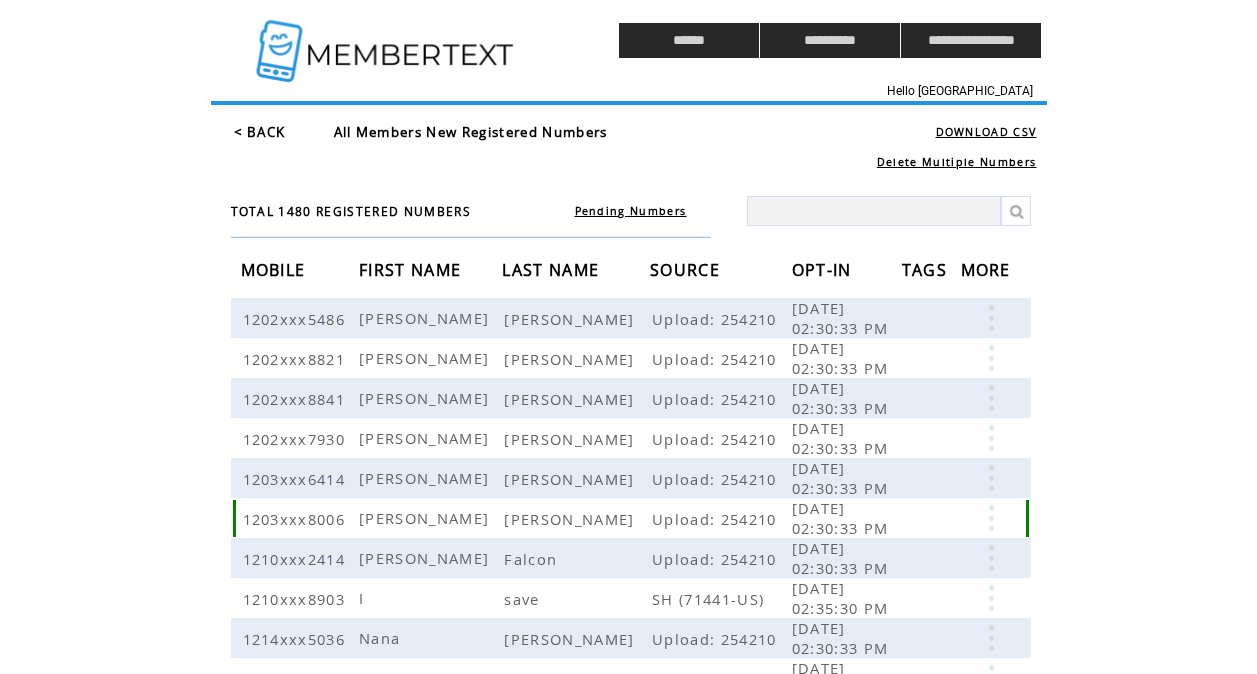 scroll, scrollTop: 0, scrollLeft: 0, axis: both 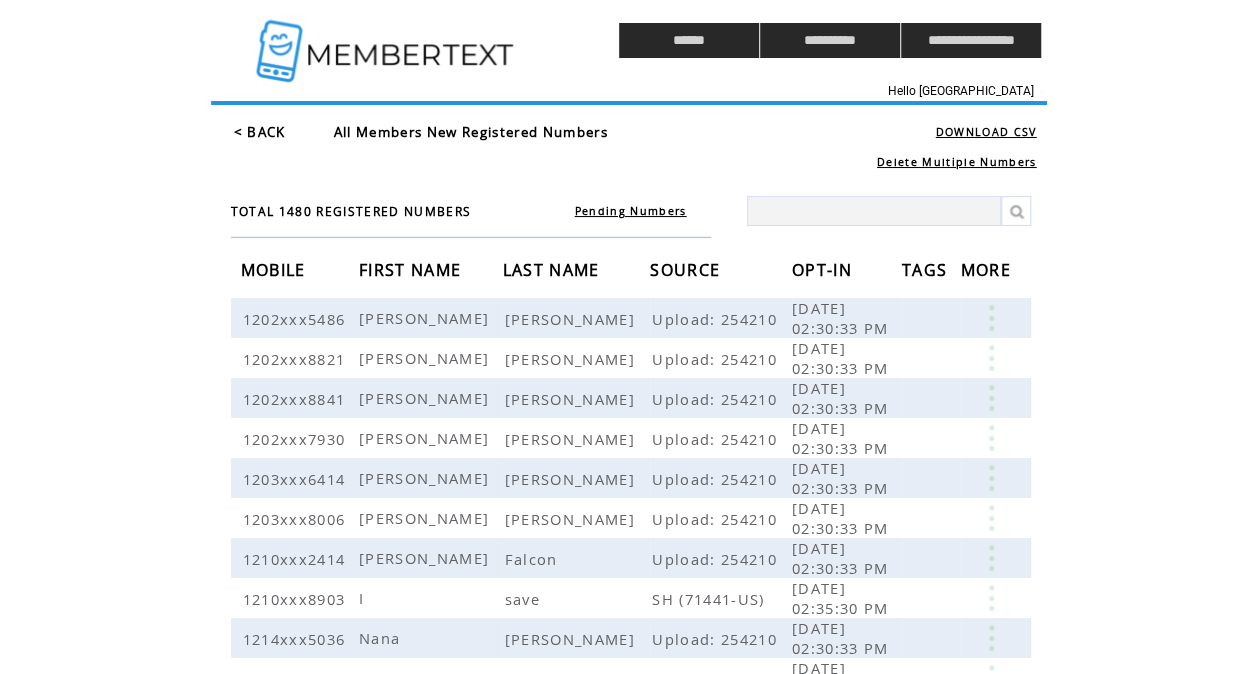 click at bounding box center (874, 211) 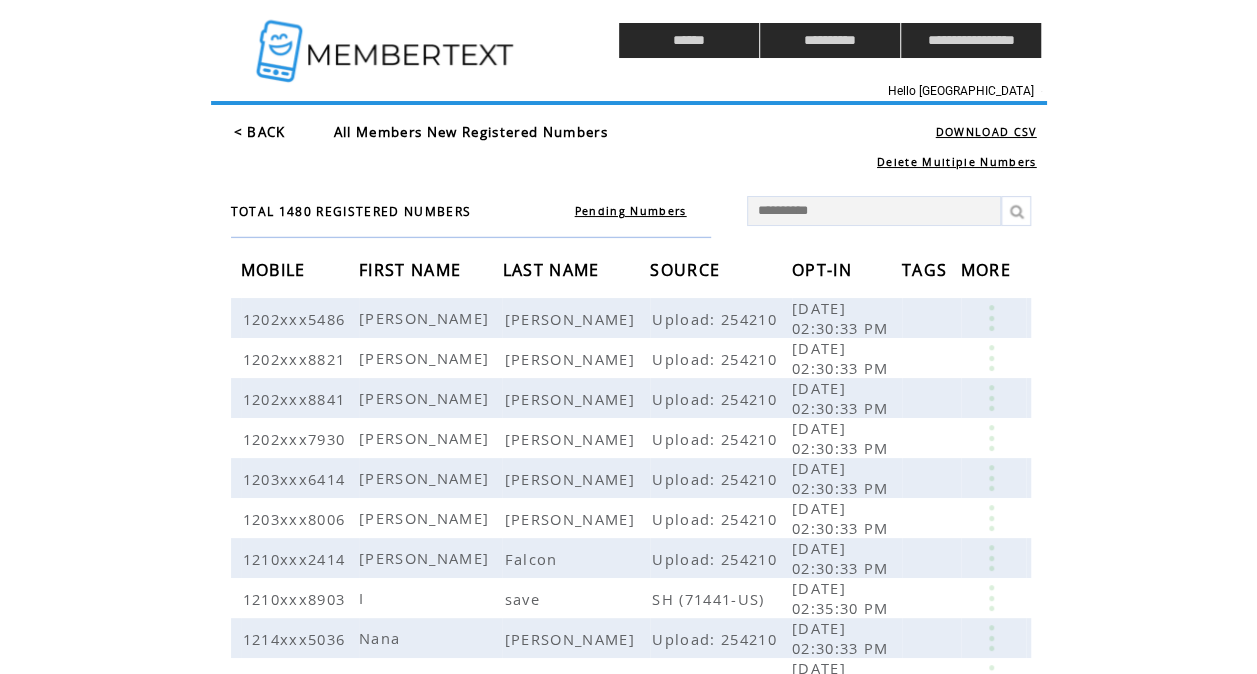 type on "**********" 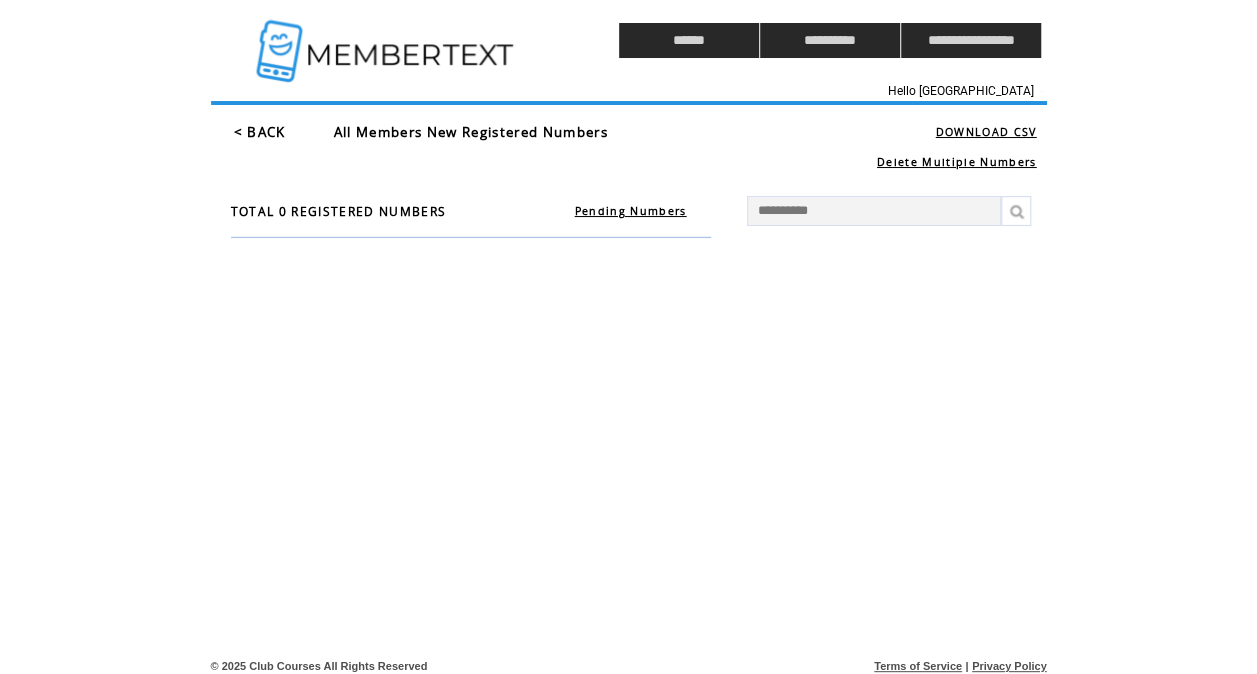 drag, startPoint x: 906, startPoint y: 203, endPoint x: 700, endPoint y: 180, distance: 207.28 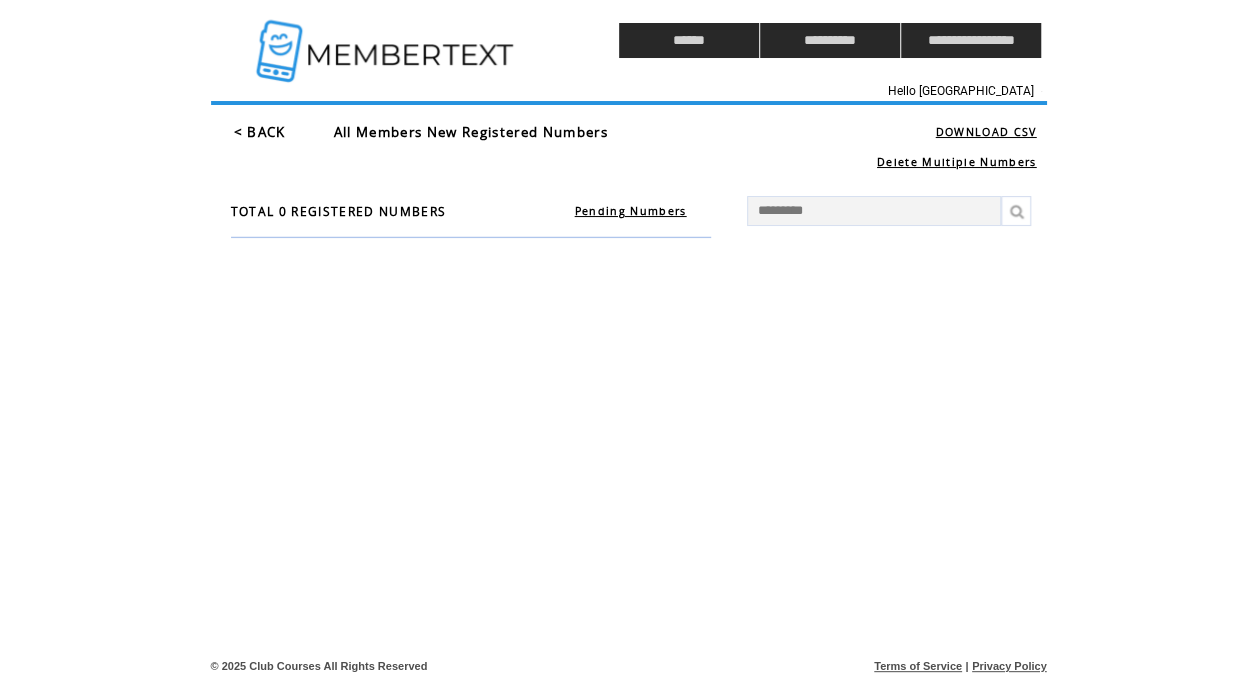 type on "**********" 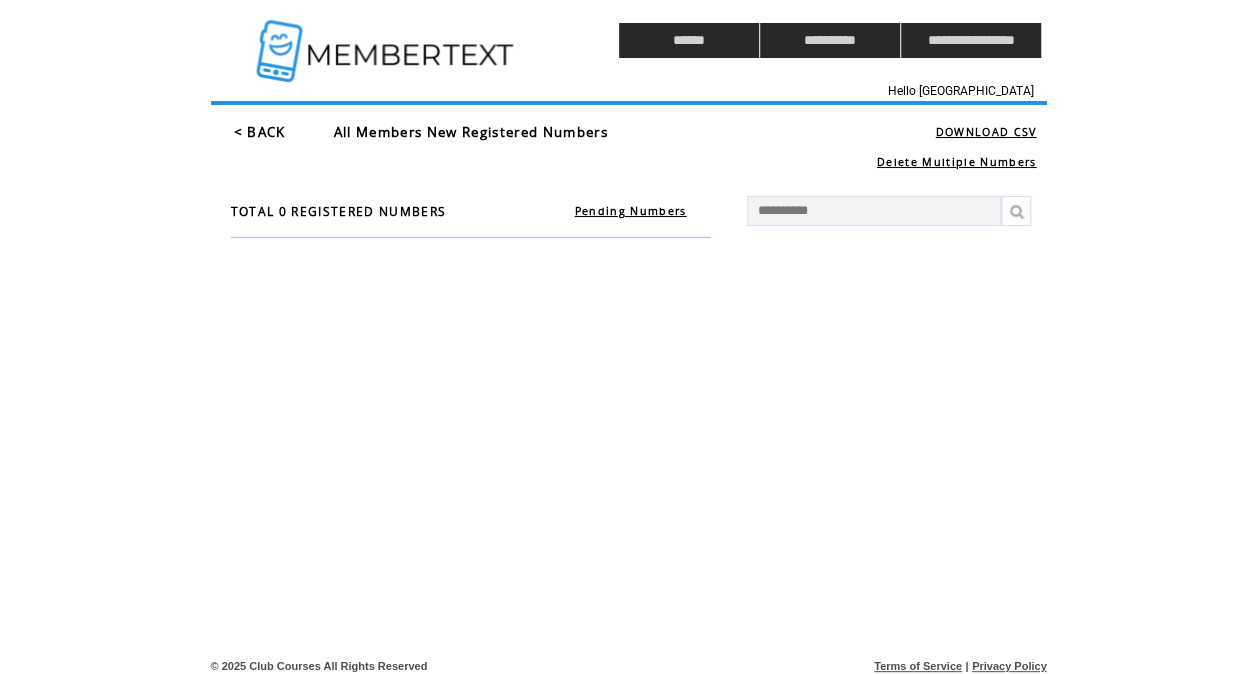 click at bounding box center (1016, 211) 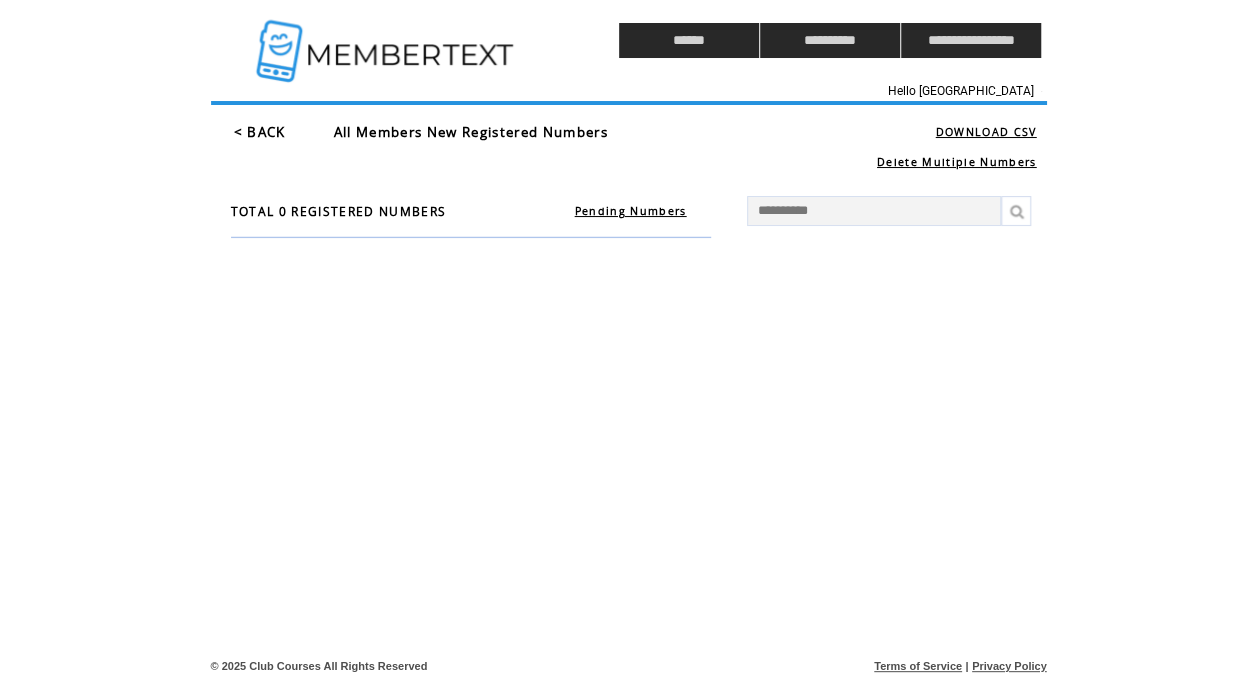 click at bounding box center [387, 40] 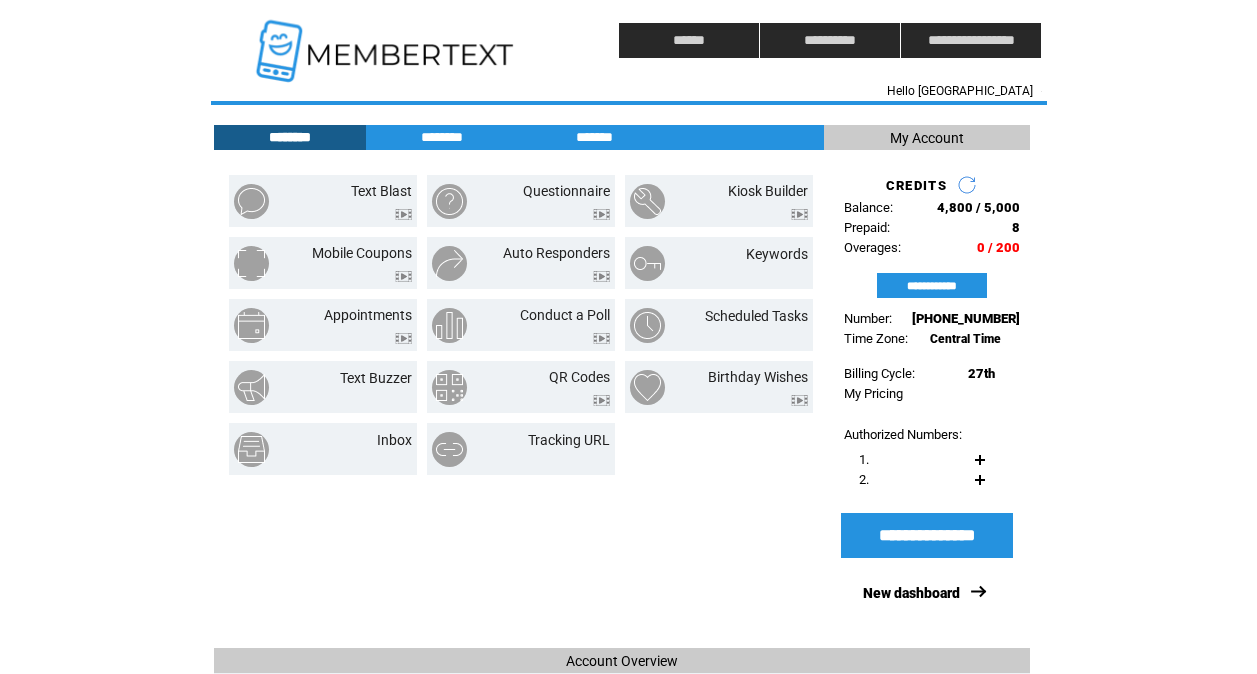 scroll, scrollTop: 0, scrollLeft: 0, axis: both 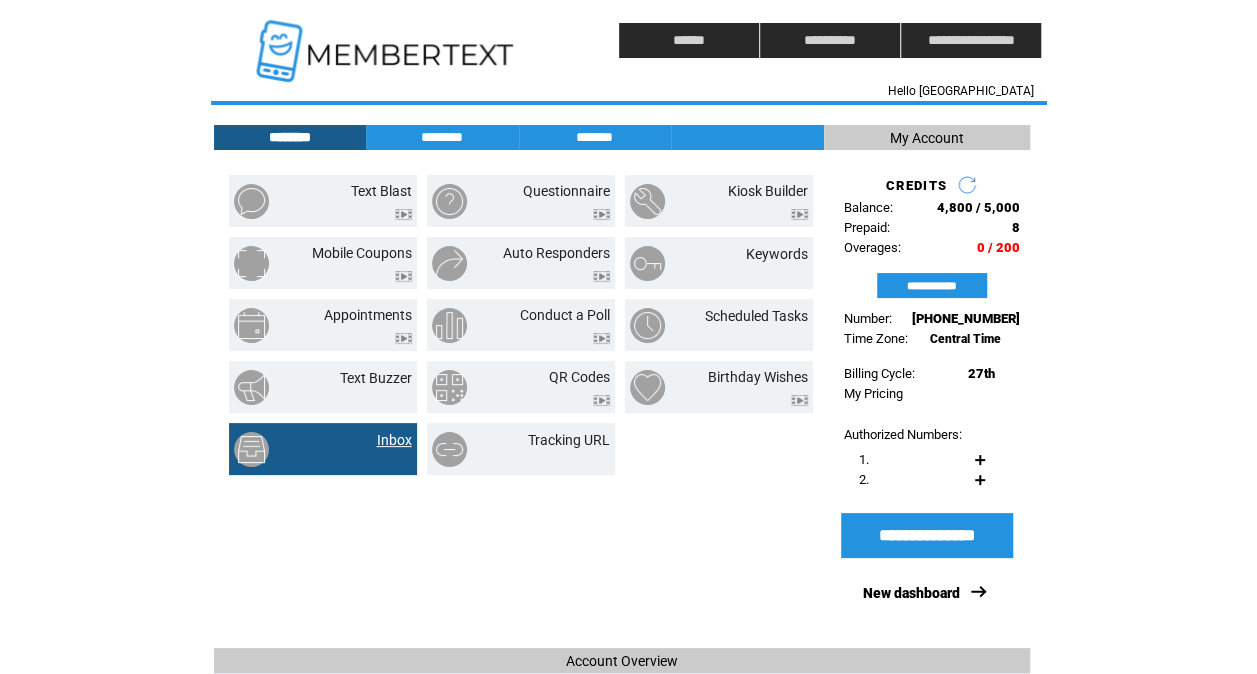 click on "Inbox" at bounding box center [394, 440] 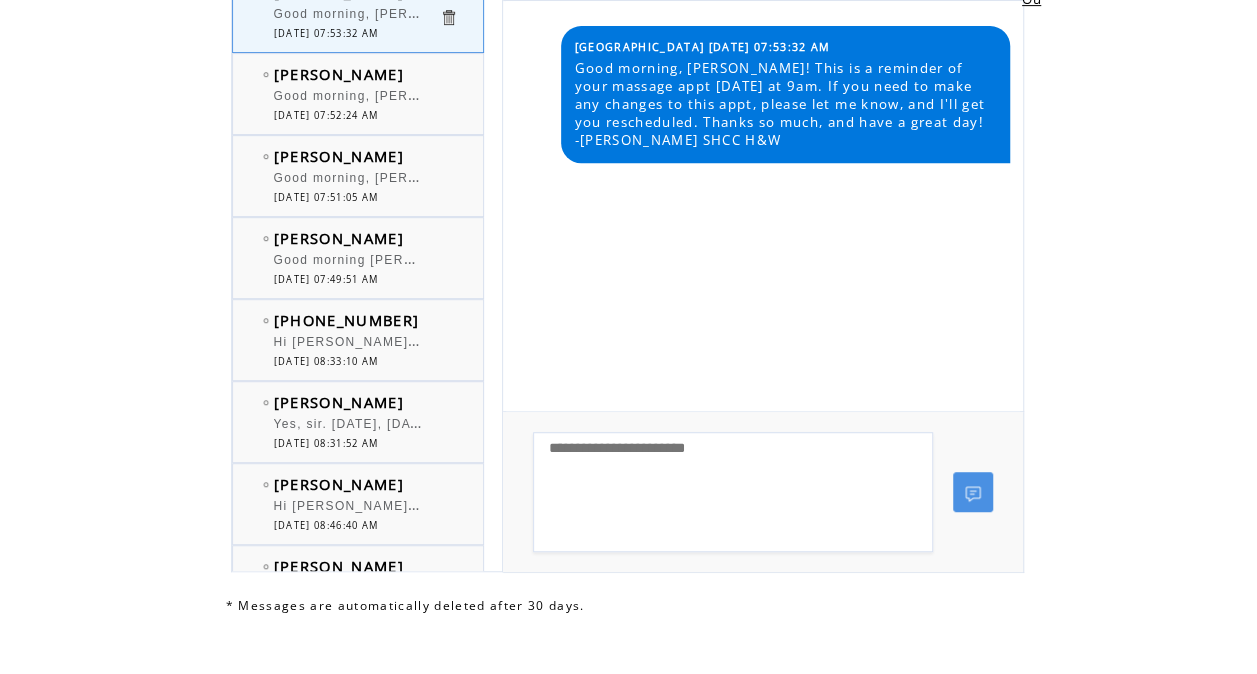 scroll, scrollTop: 440, scrollLeft: 0, axis: vertical 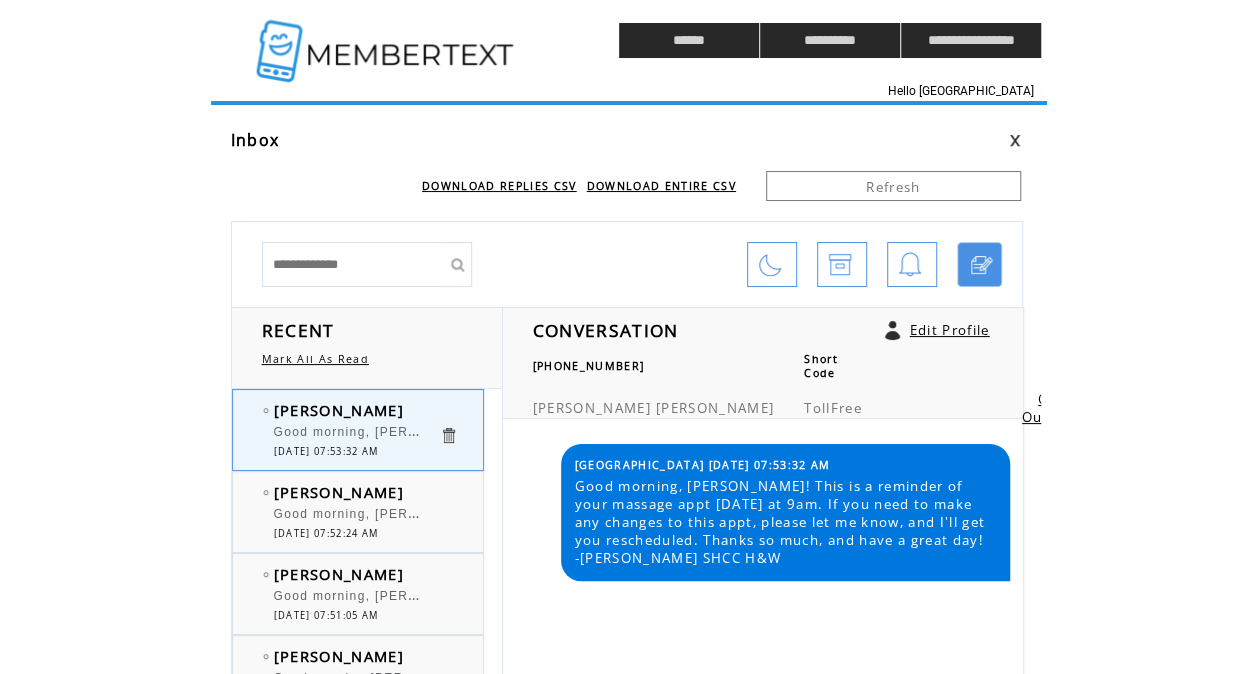 click at bounding box center [387, 40] 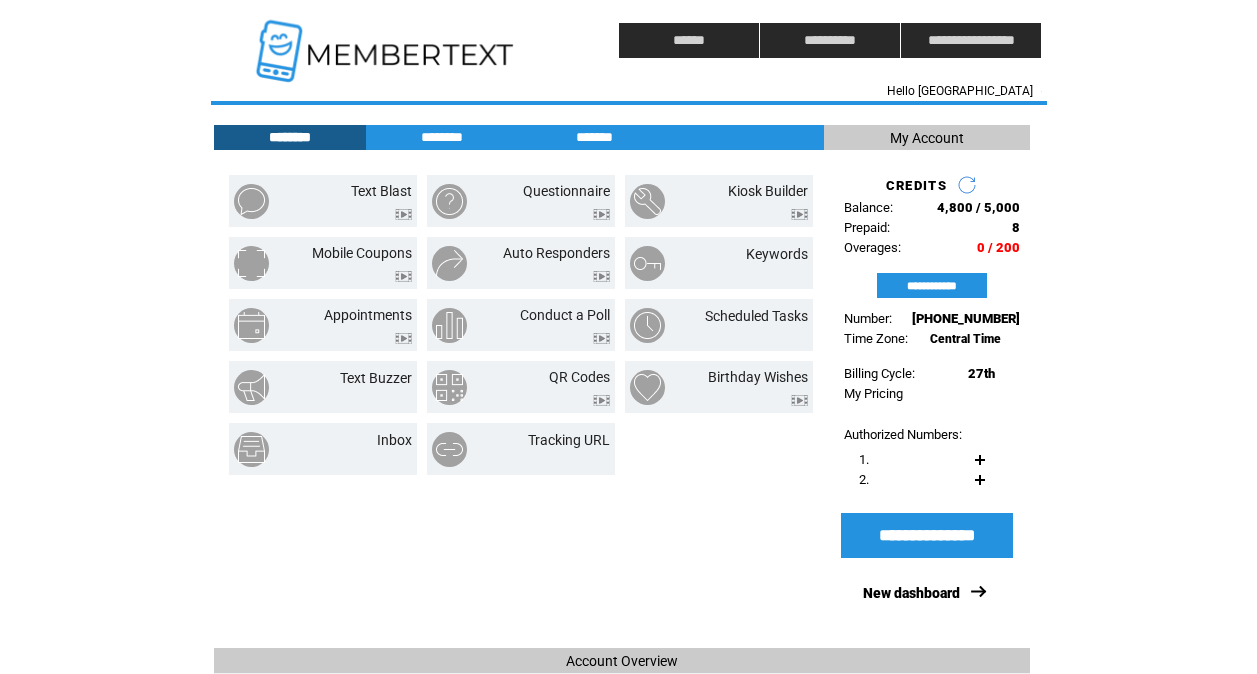 scroll, scrollTop: 0, scrollLeft: 0, axis: both 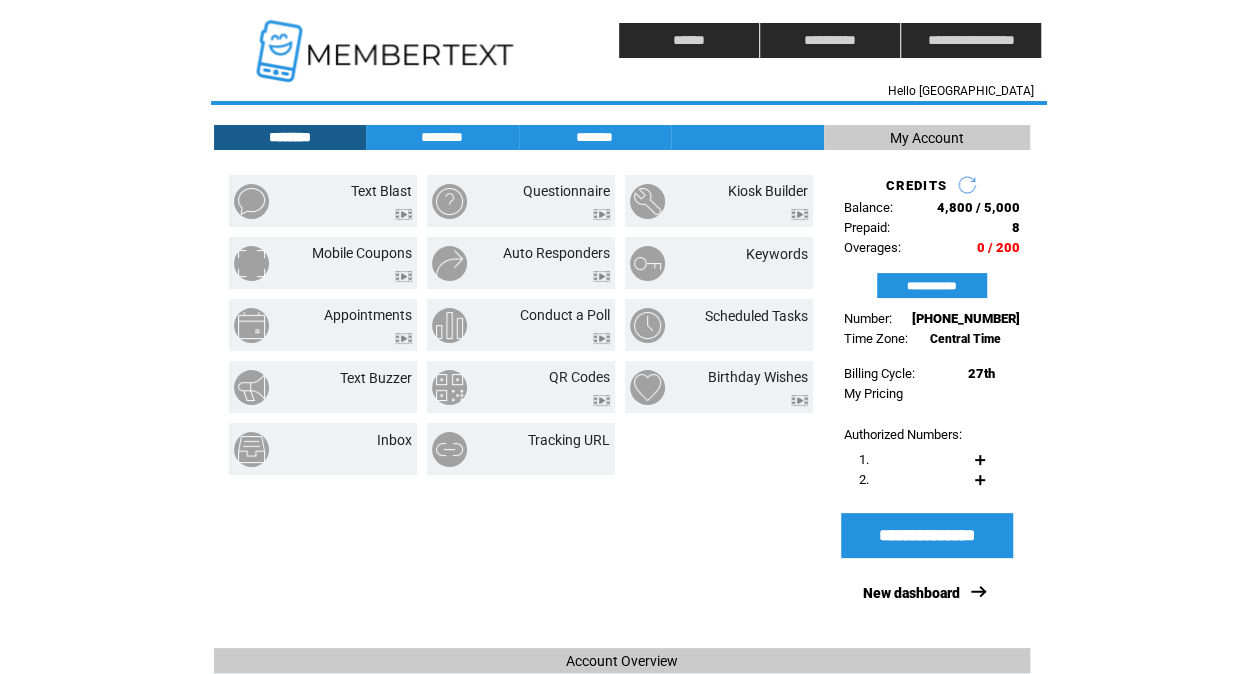 click at bounding box center [622, 155] 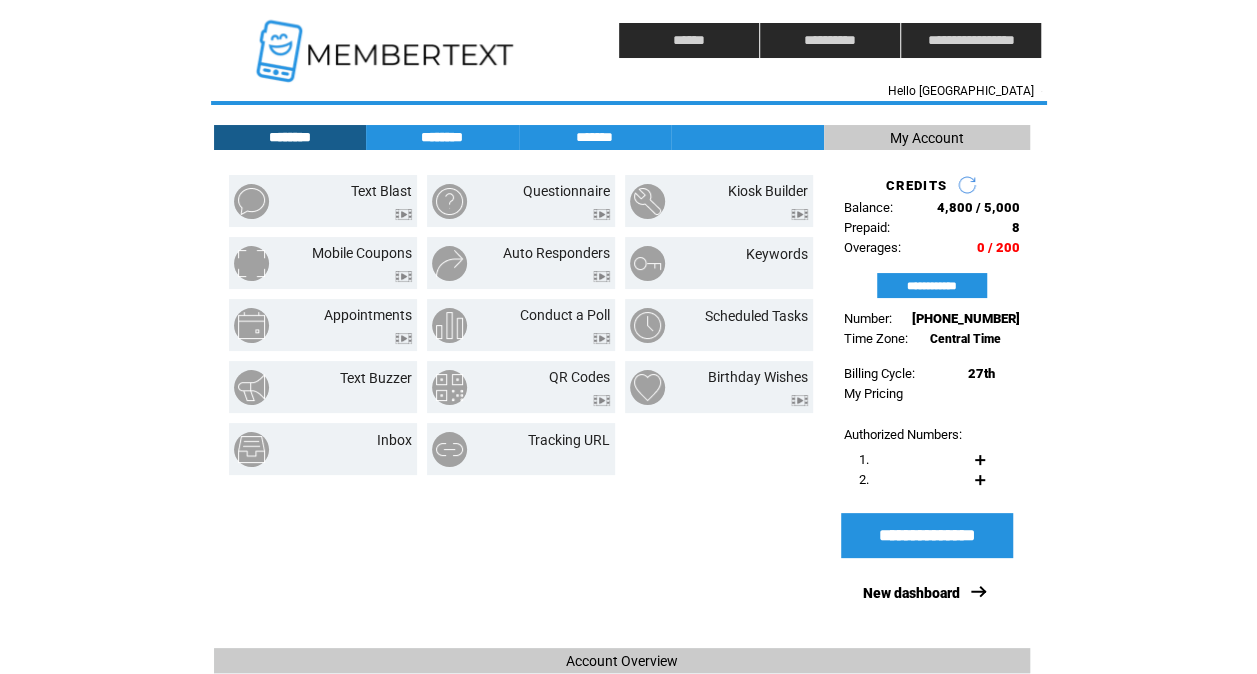 click on "********" at bounding box center [442, 137] 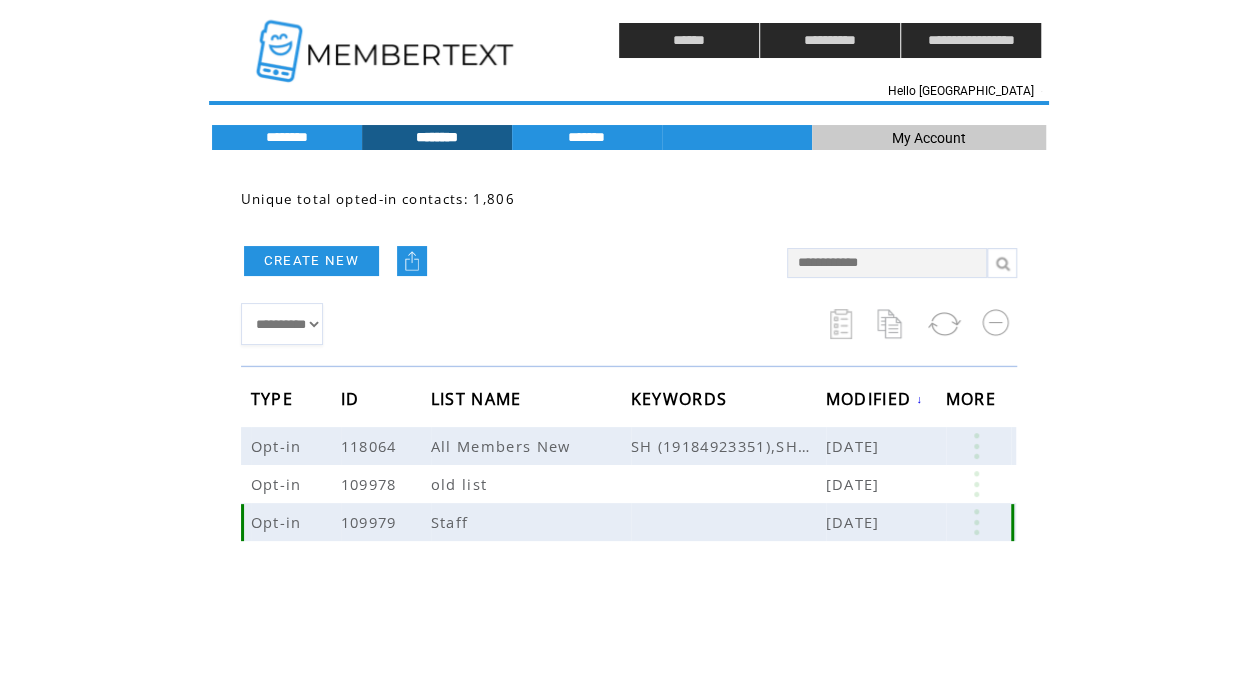 click at bounding box center [976, 522] 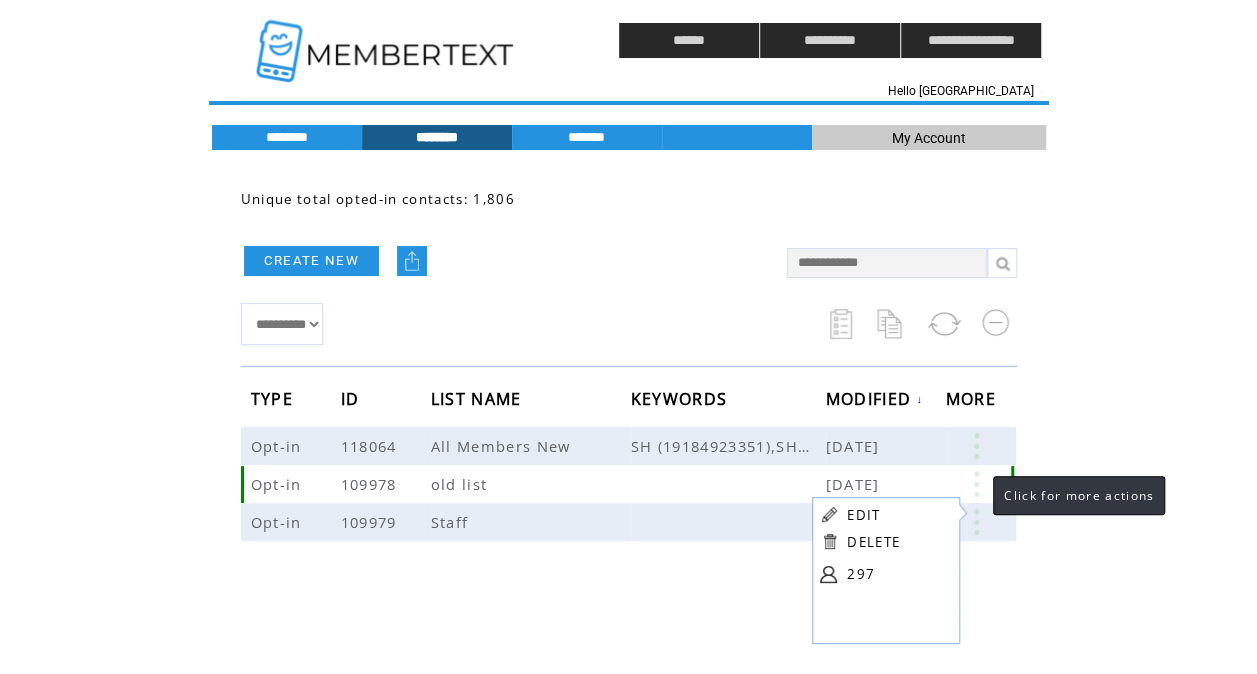 click at bounding box center (976, 484) 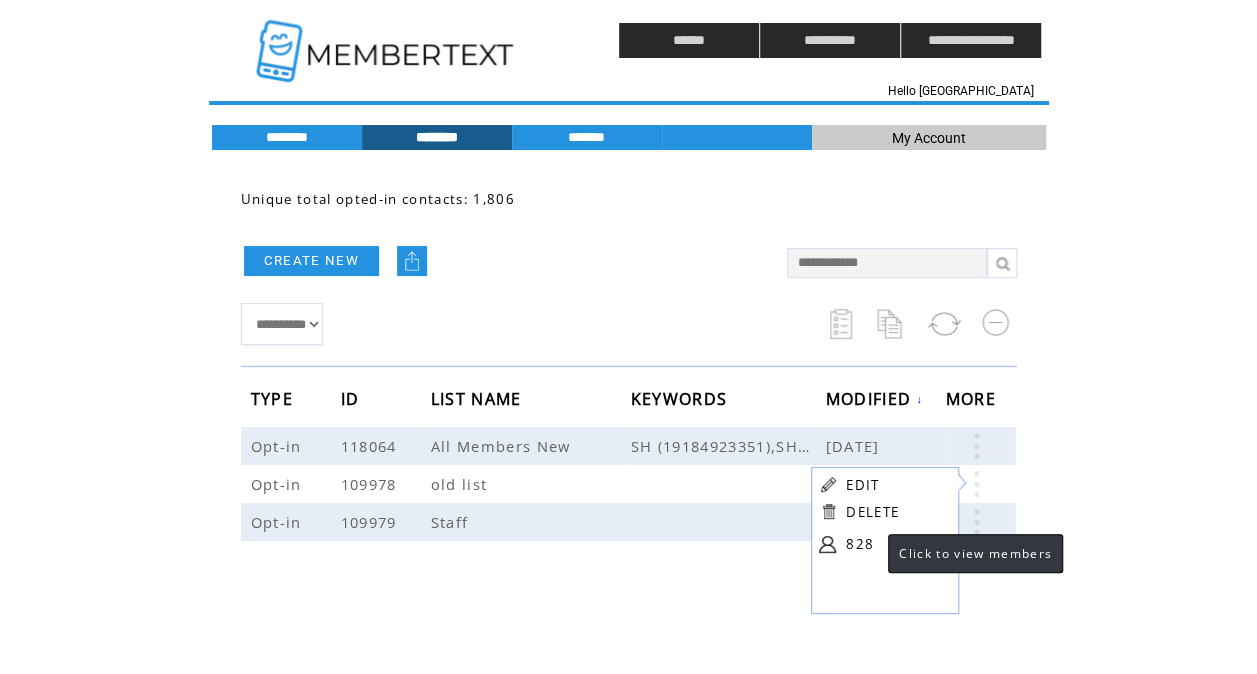 click on "828" at bounding box center (896, 544) 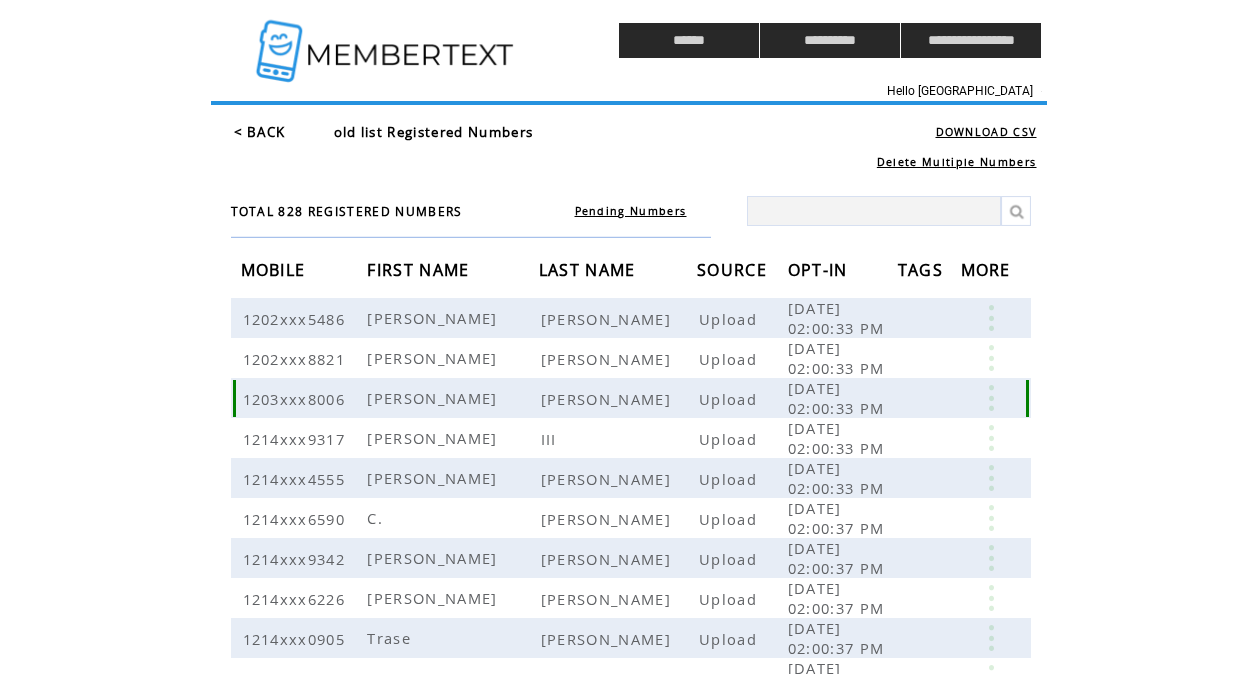 scroll, scrollTop: 0, scrollLeft: 0, axis: both 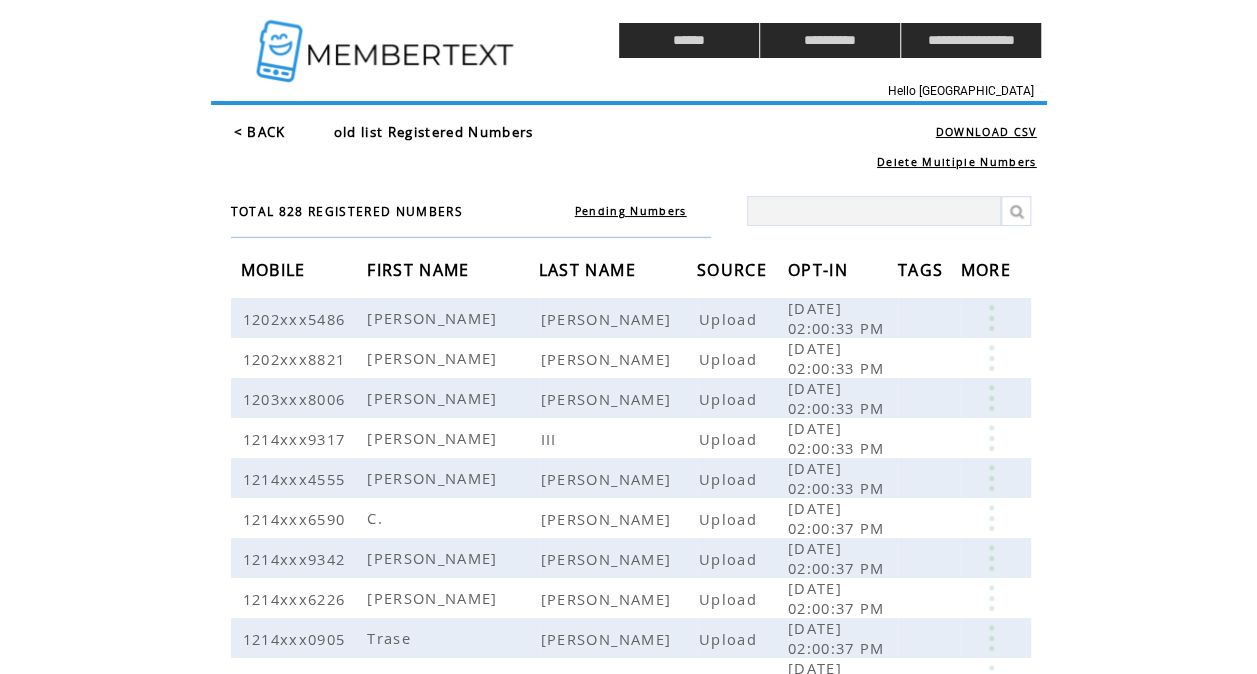 click at bounding box center [874, 211] 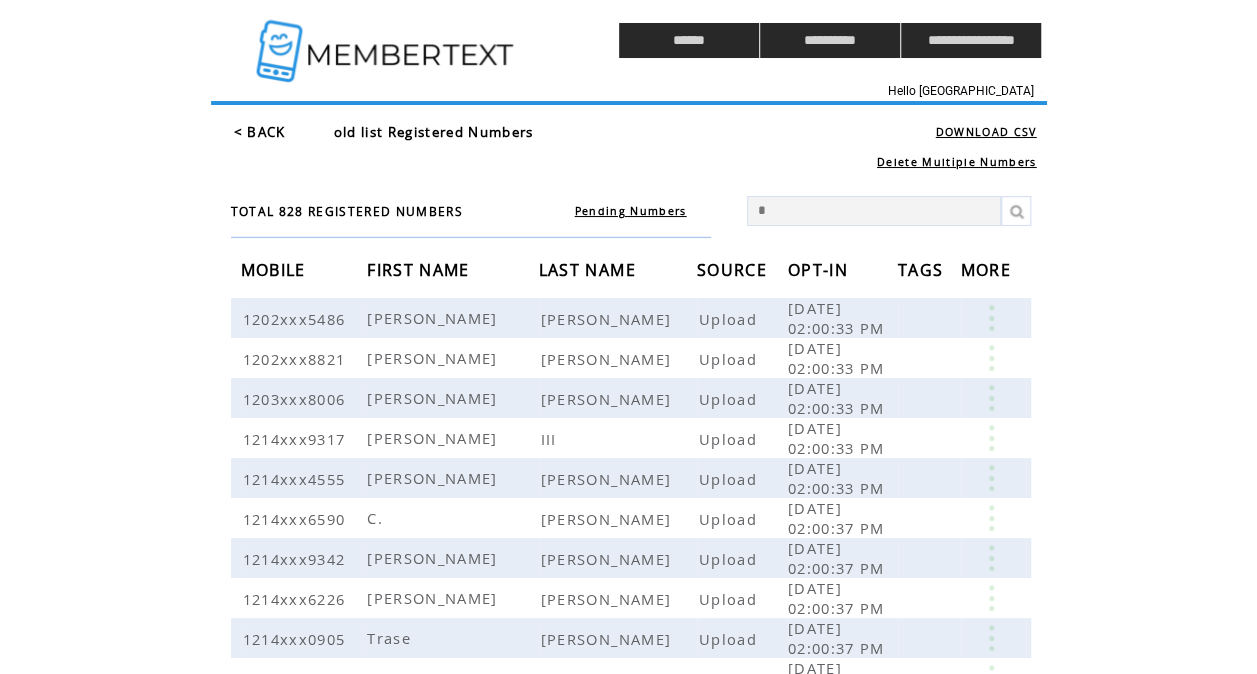 type on "**********" 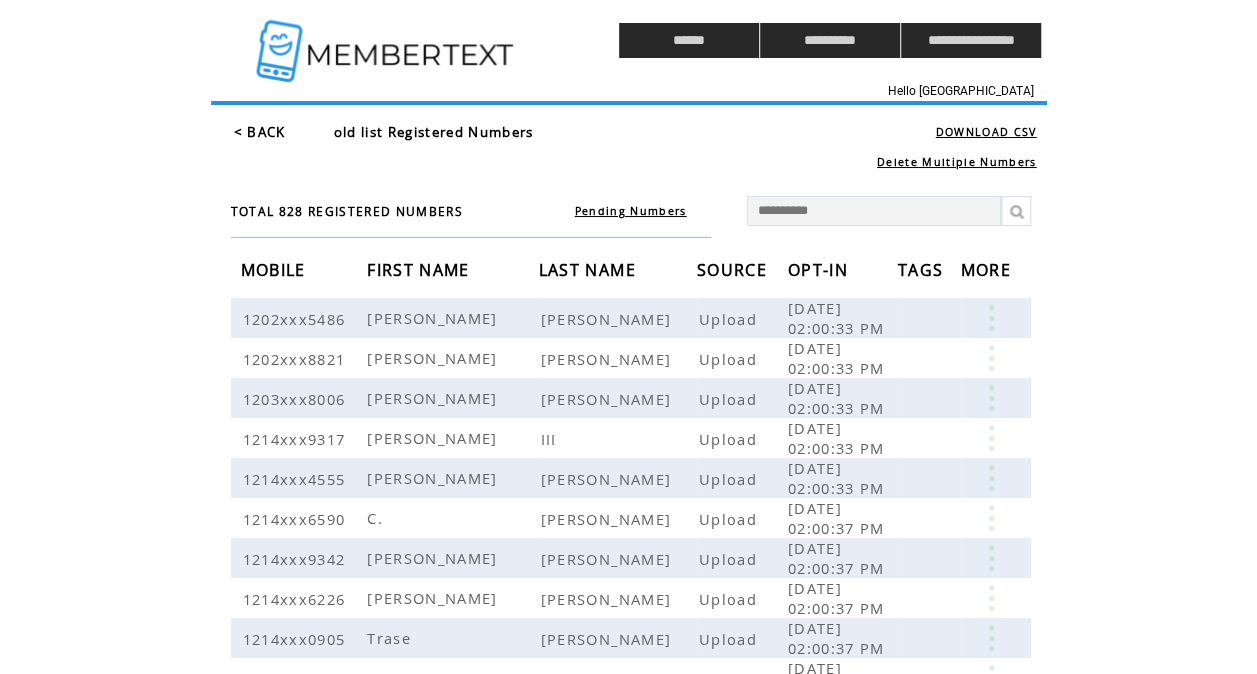 click at bounding box center (1016, 211) 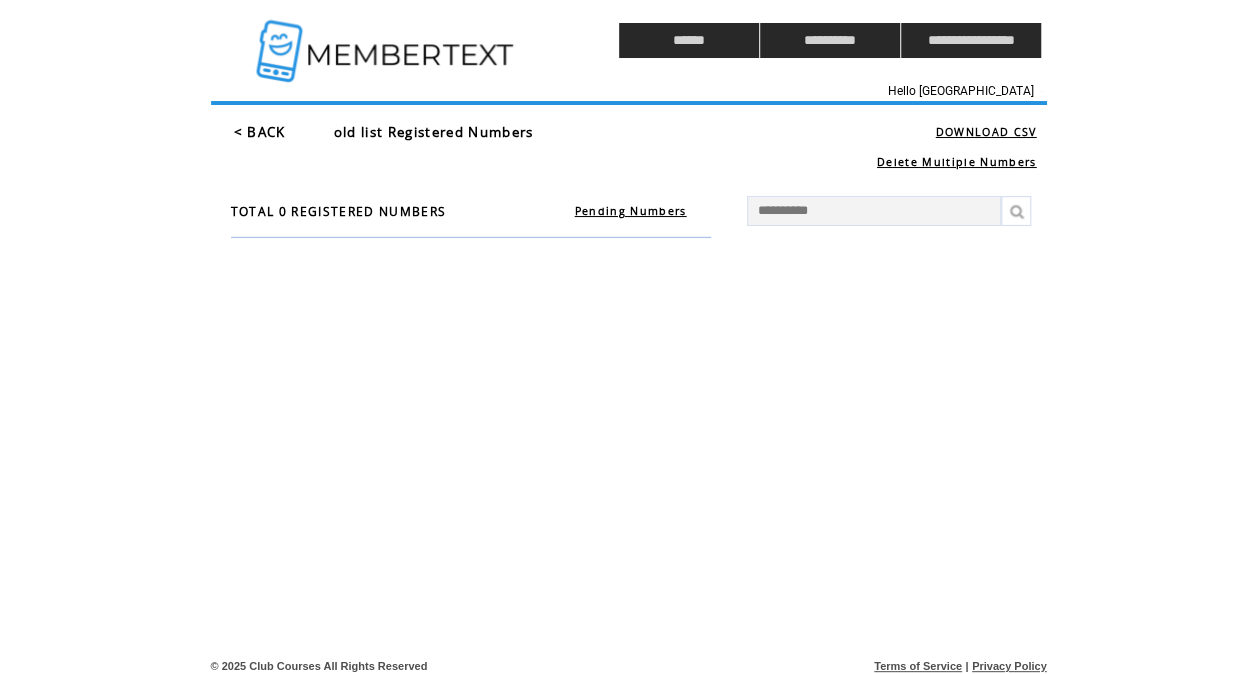 drag, startPoint x: 964, startPoint y: 204, endPoint x: 719, endPoint y: 186, distance: 245.66034 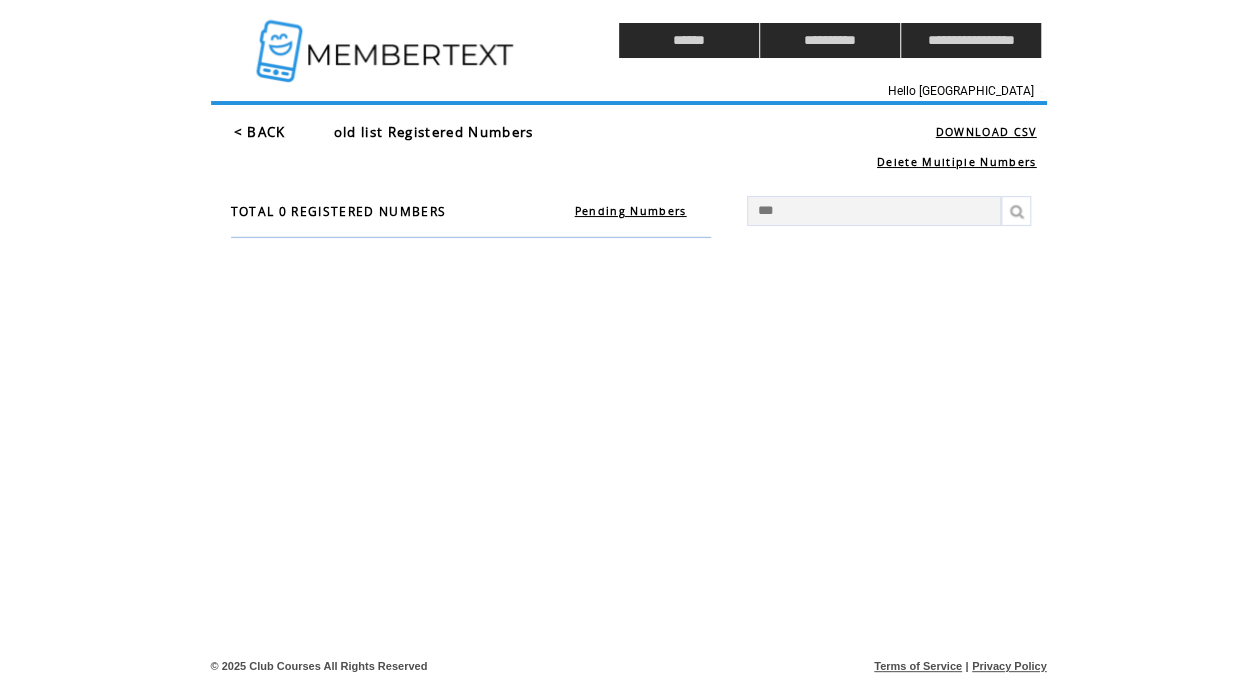 type on "**********" 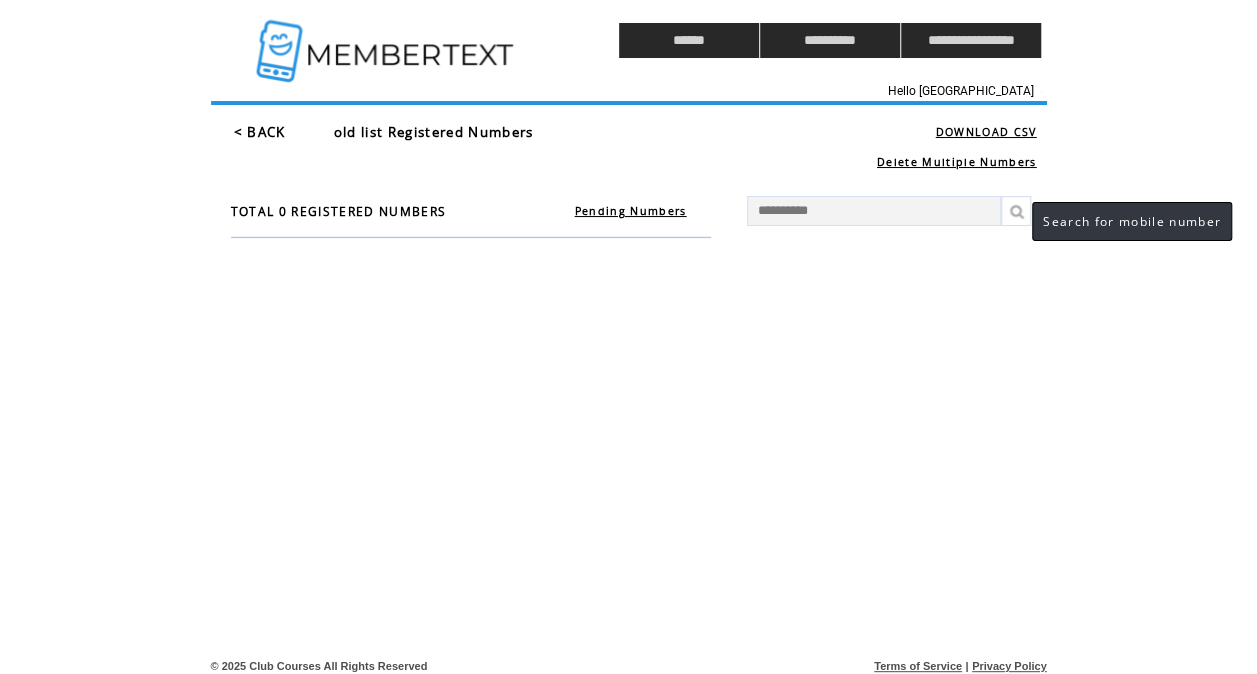 click at bounding box center (1016, 211) 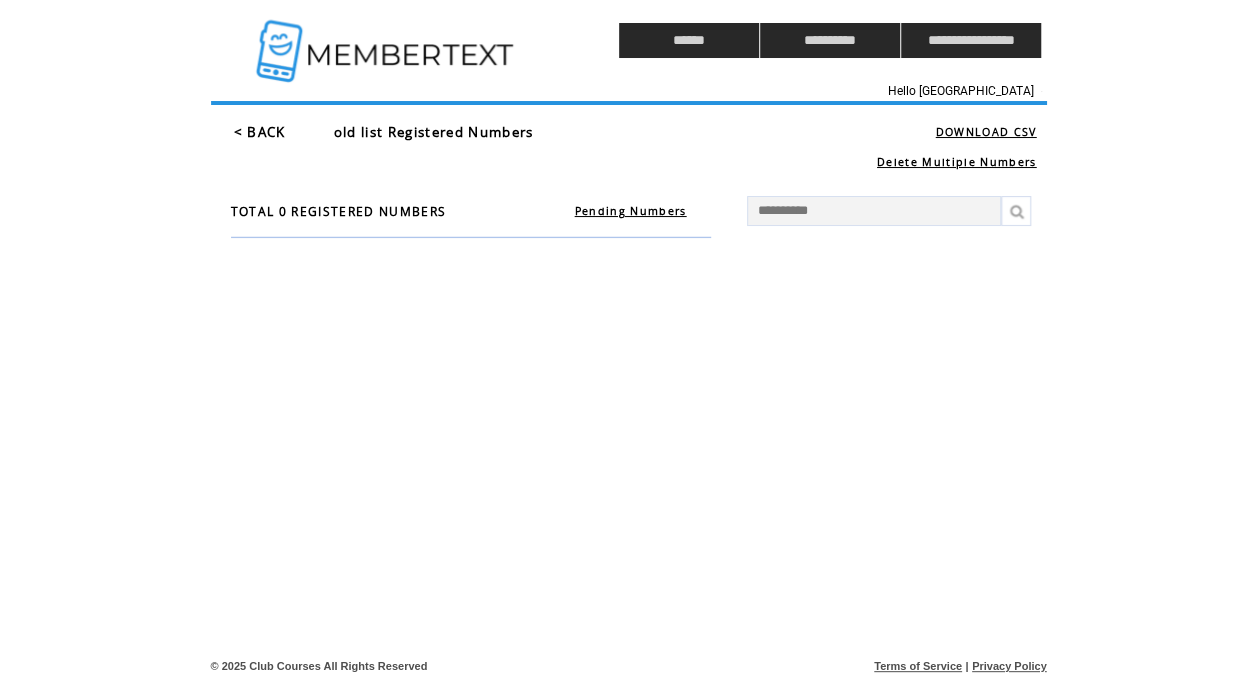 click on "**********" at bounding box center (874, 211) 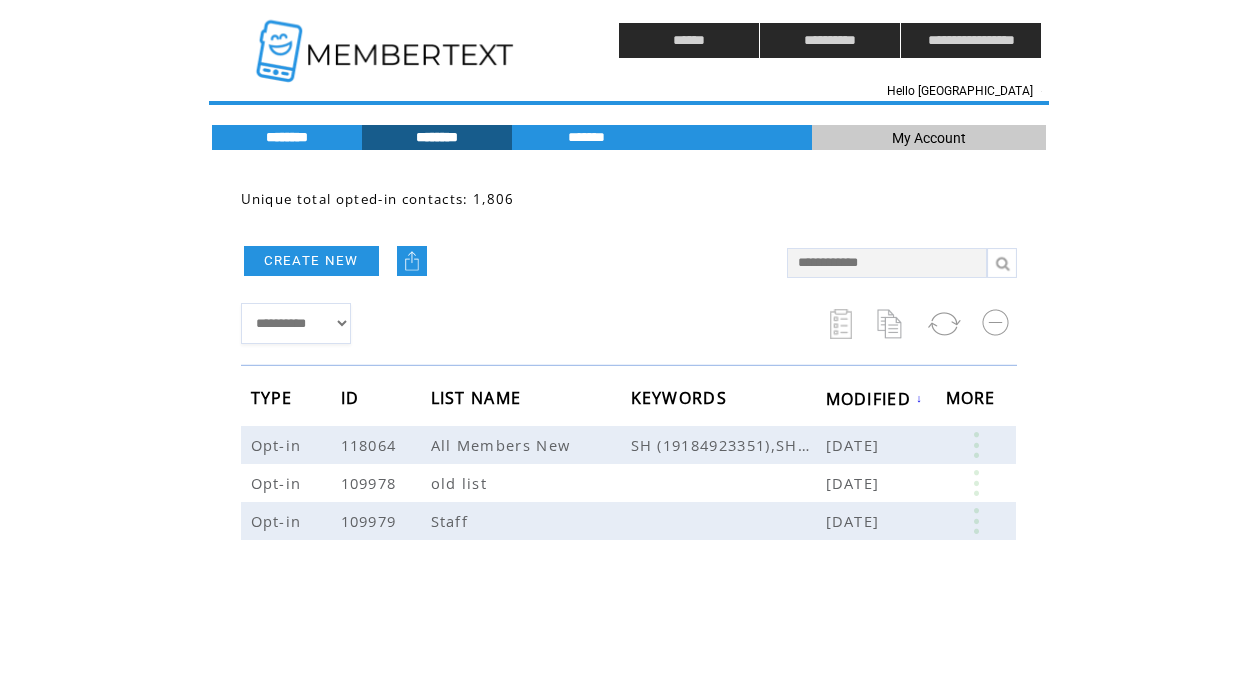 scroll, scrollTop: 0, scrollLeft: 0, axis: both 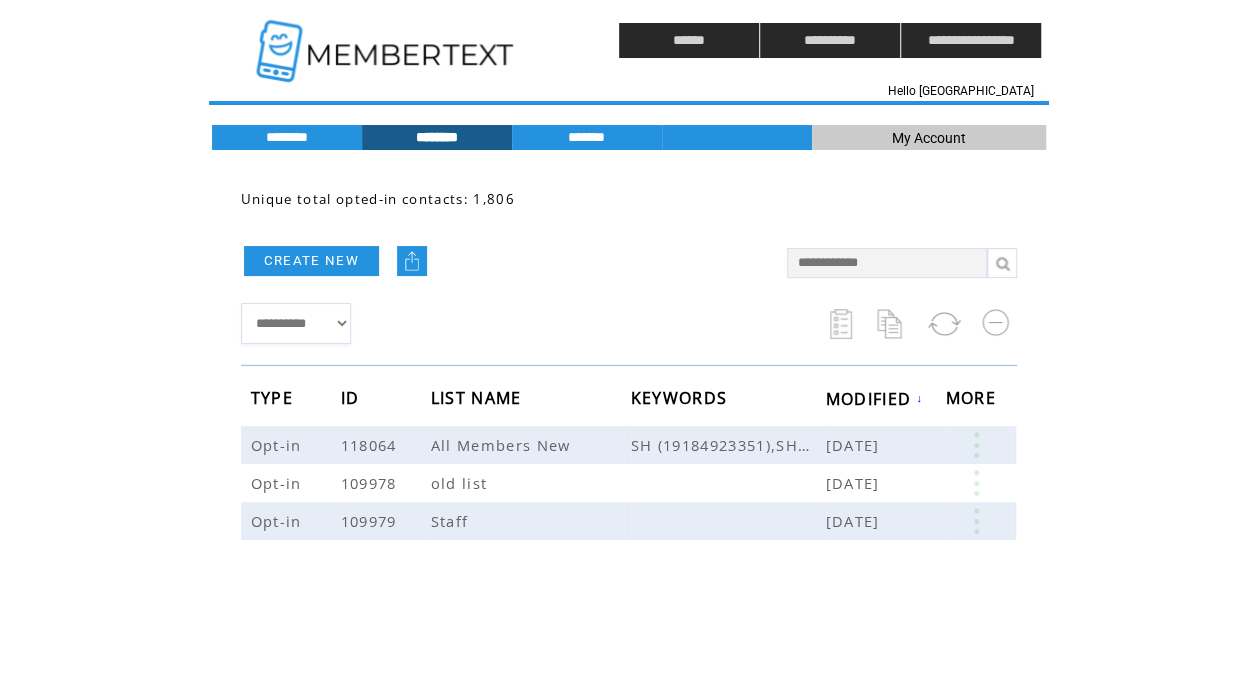click on "CREATE NEW" at bounding box center [504, 260] 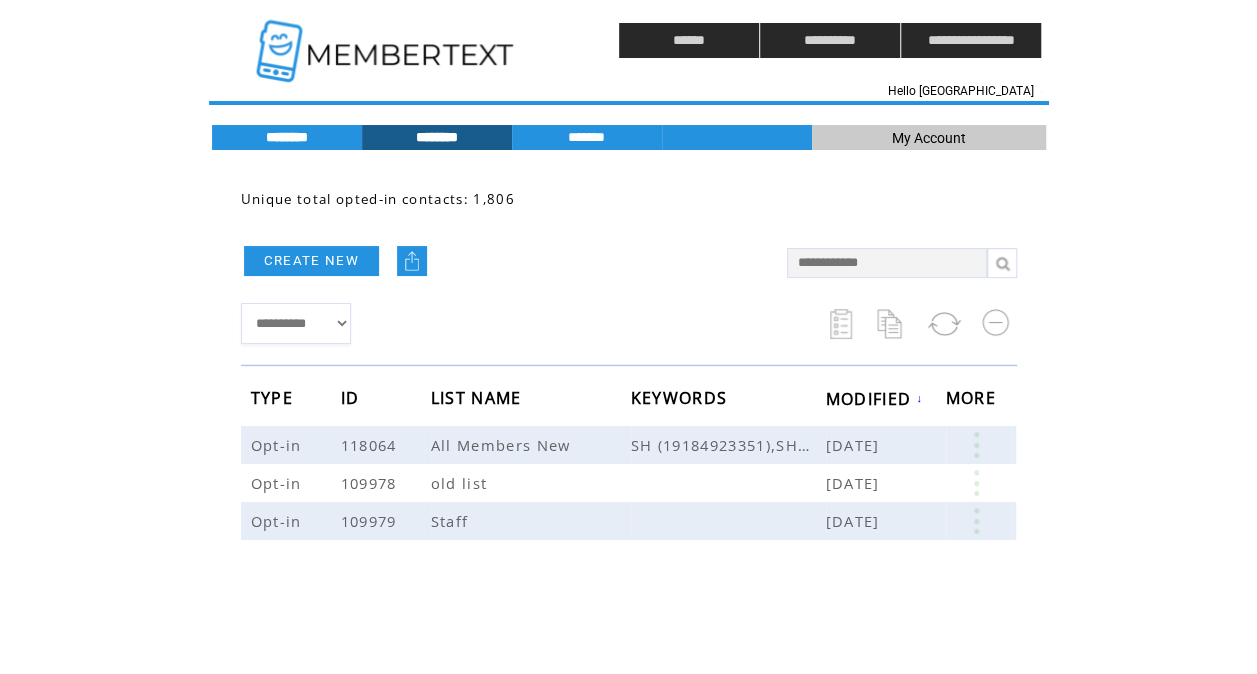 click on "********" at bounding box center (287, 137) 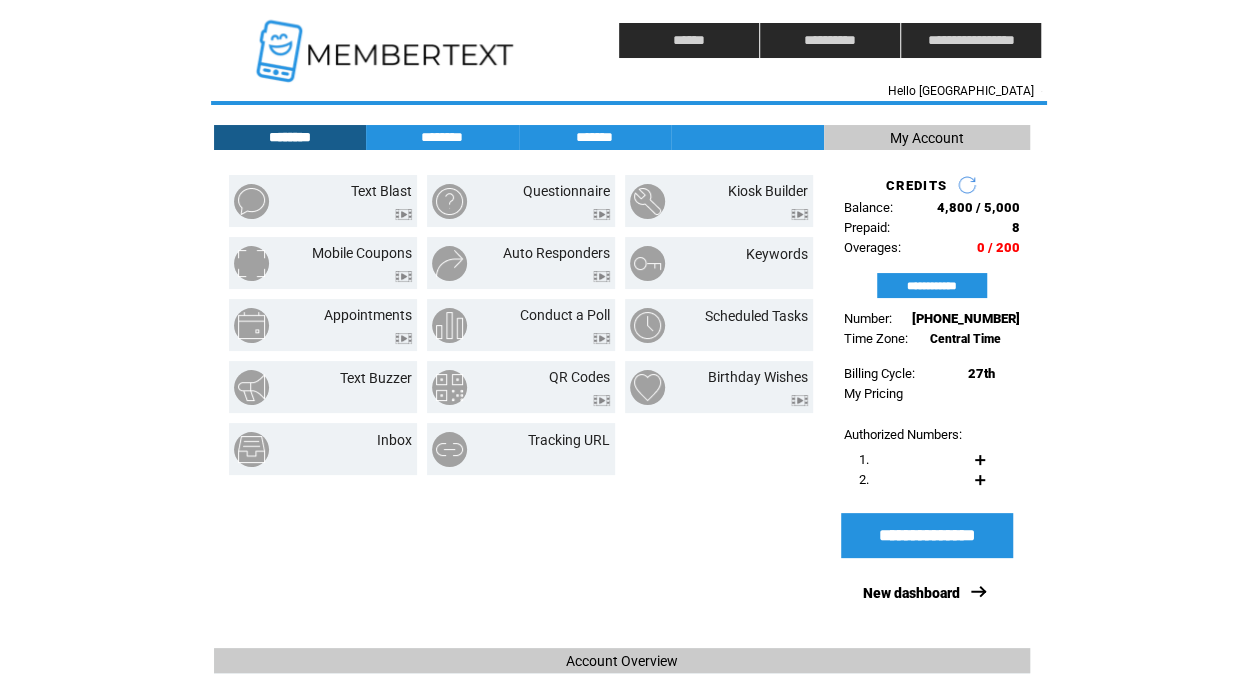 click on "**********" 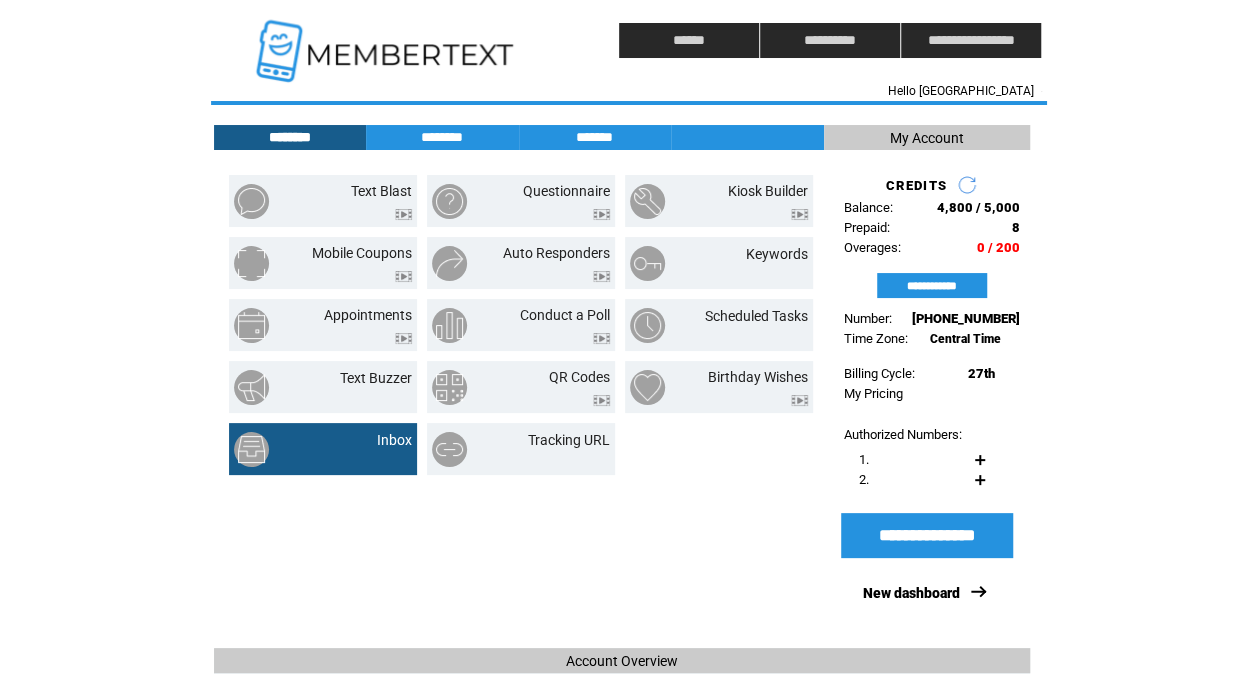 click on "Inbox" at bounding box center [369, 449] 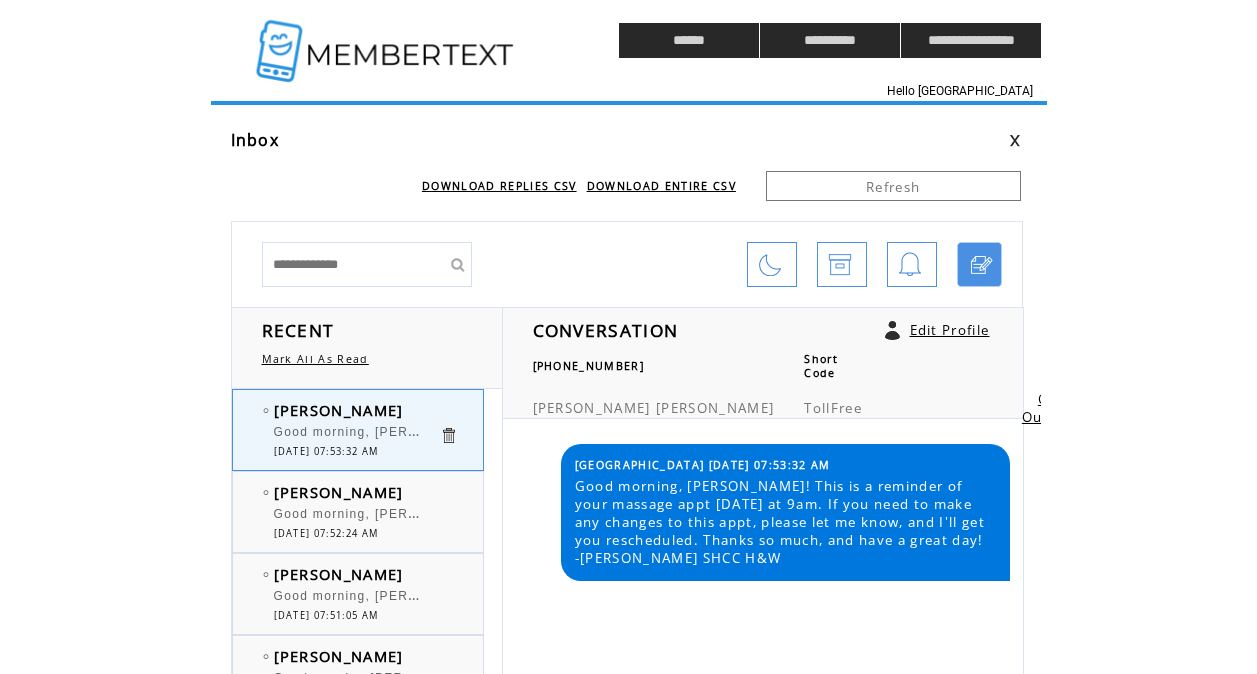 scroll, scrollTop: 0, scrollLeft: 0, axis: both 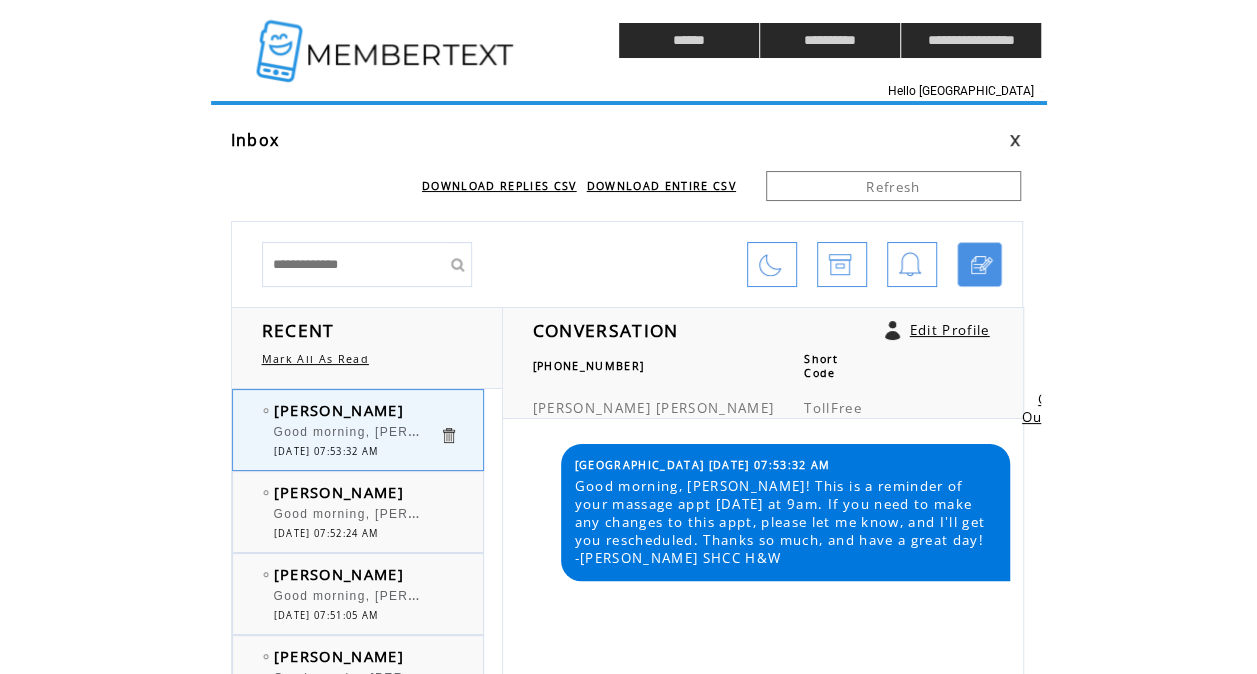 click on "**********" 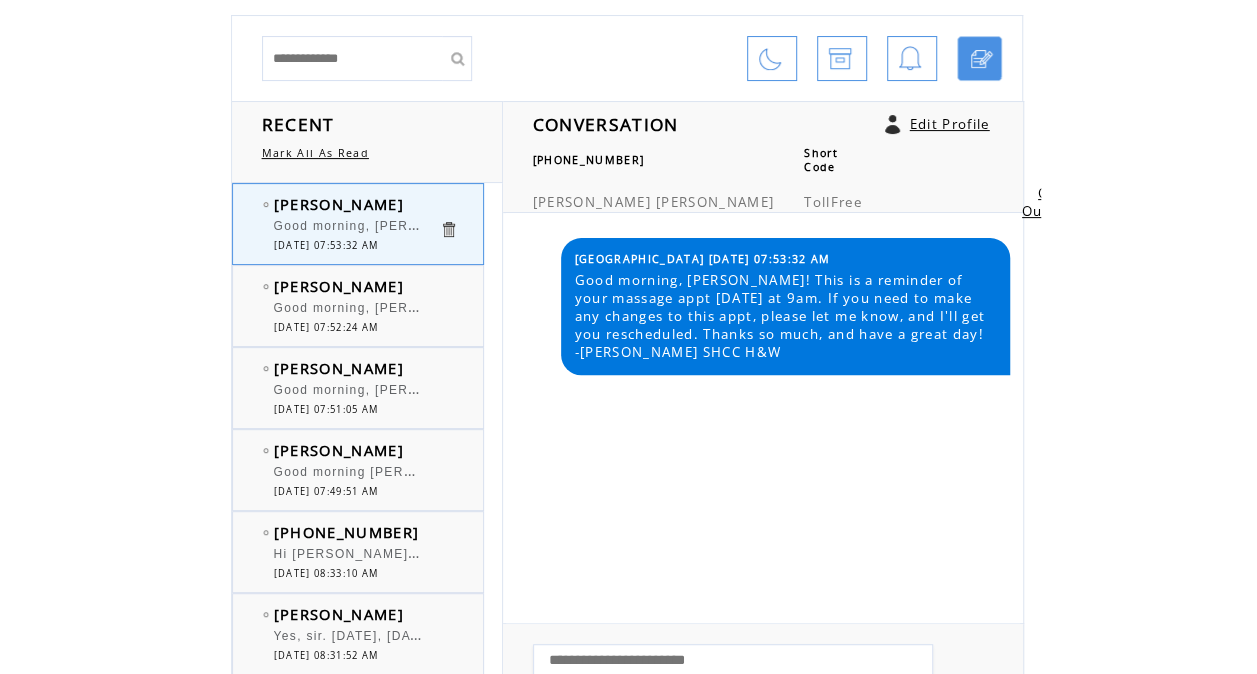 scroll, scrollTop: 440, scrollLeft: 0, axis: vertical 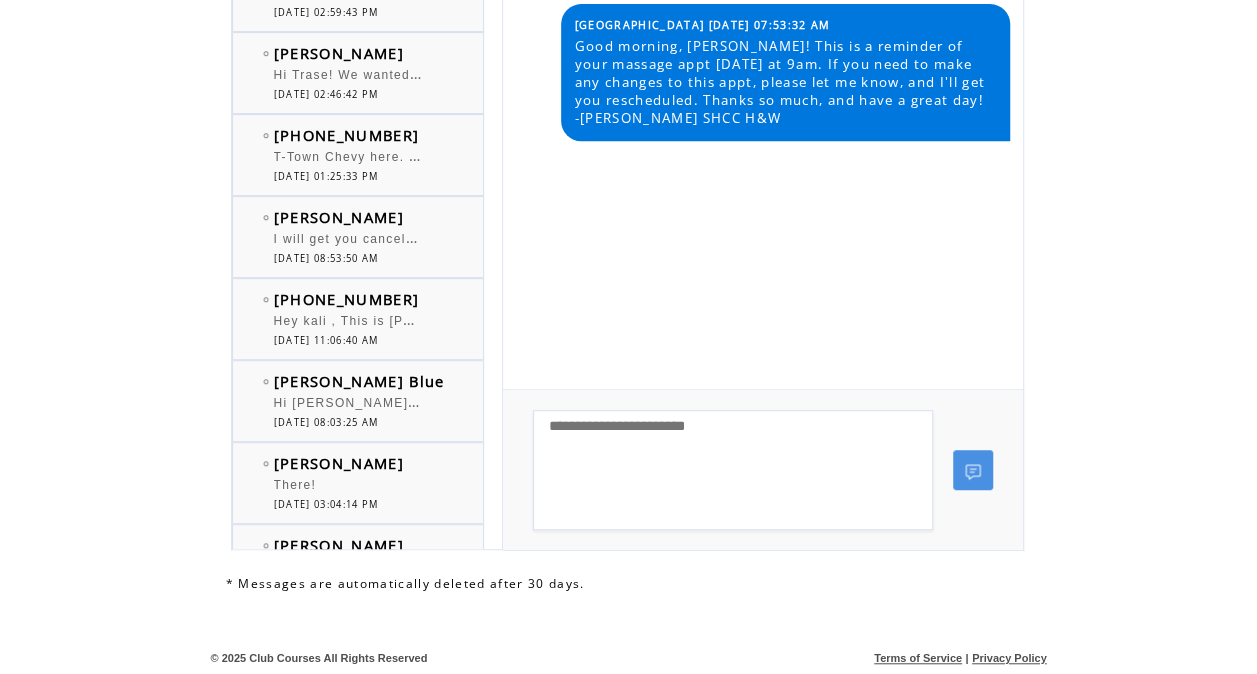 click on "**********" 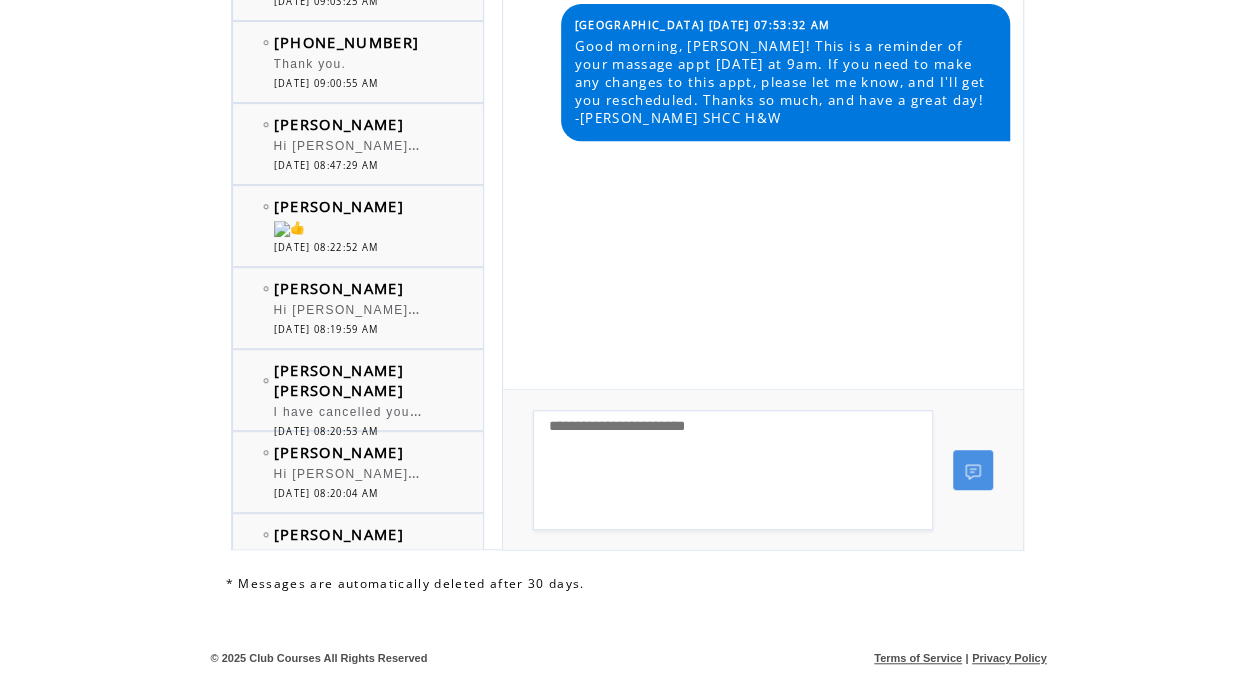 scroll, scrollTop: 2994, scrollLeft: 0, axis: vertical 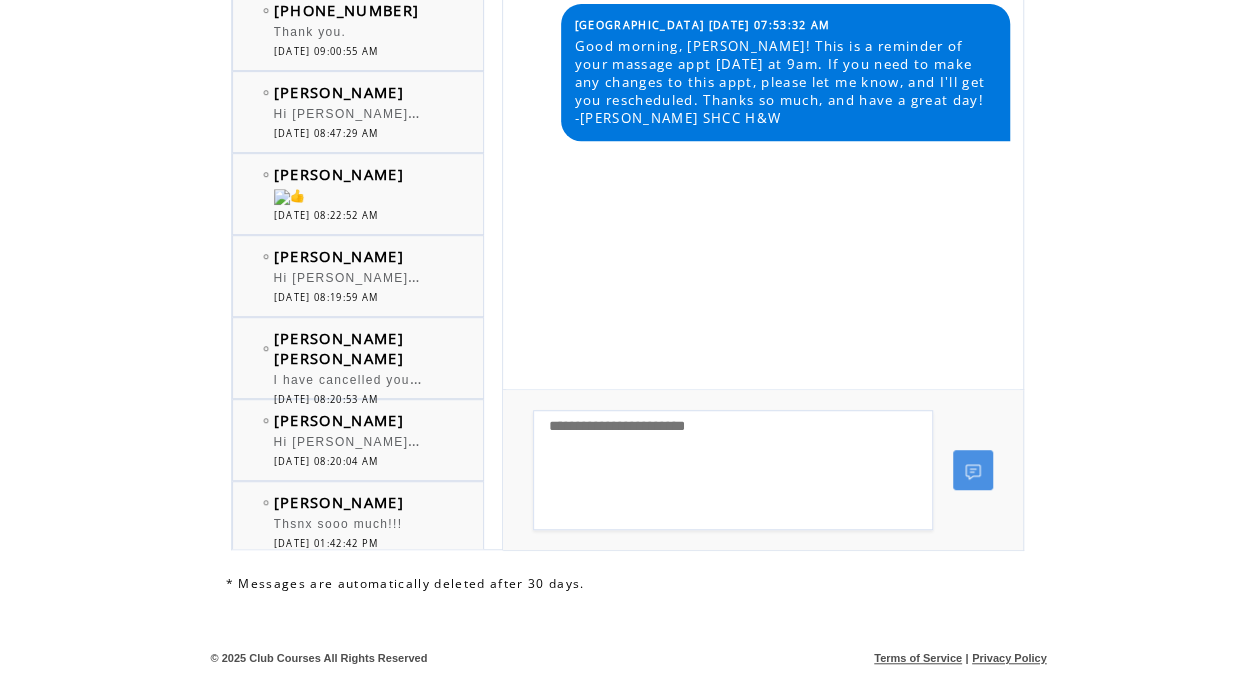 click on "**********" 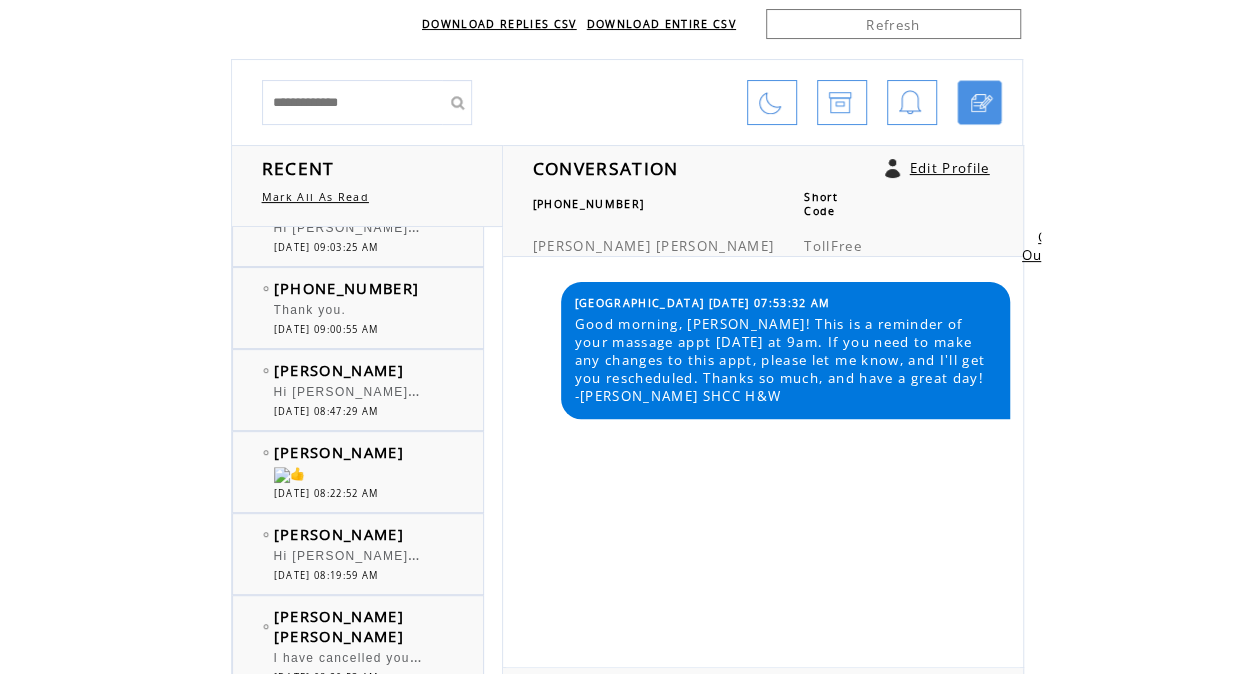 scroll, scrollTop: 161, scrollLeft: 0, axis: vertical 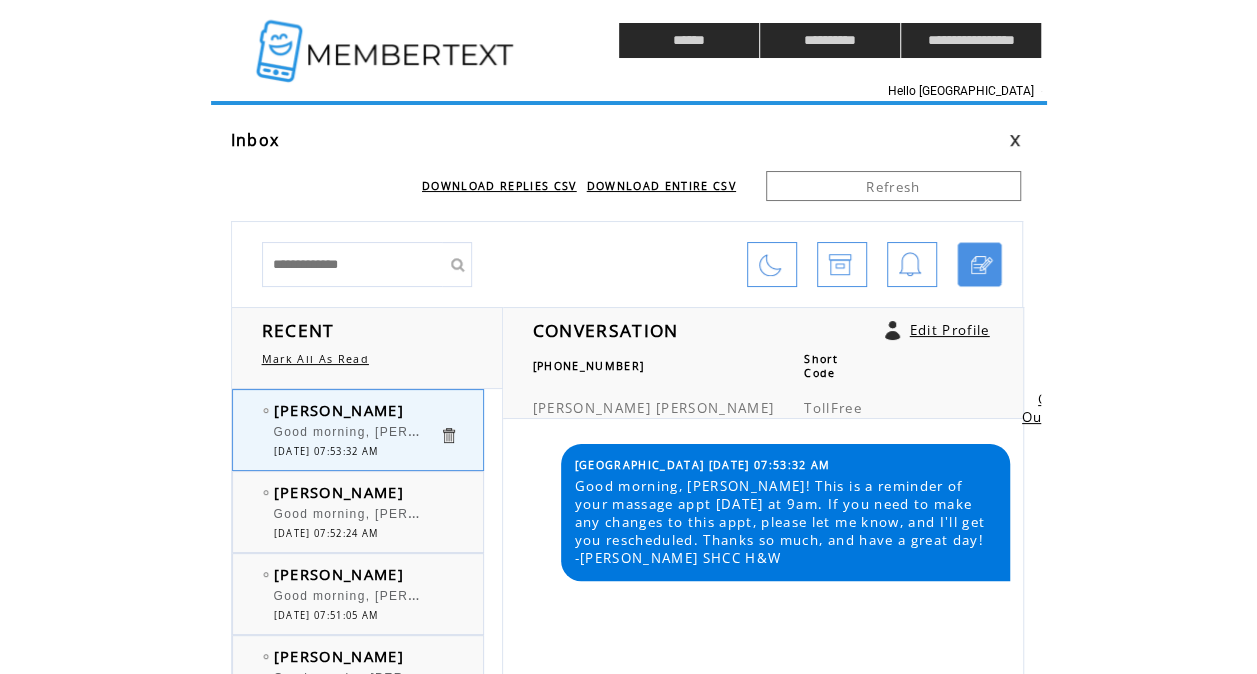 click on "**********" 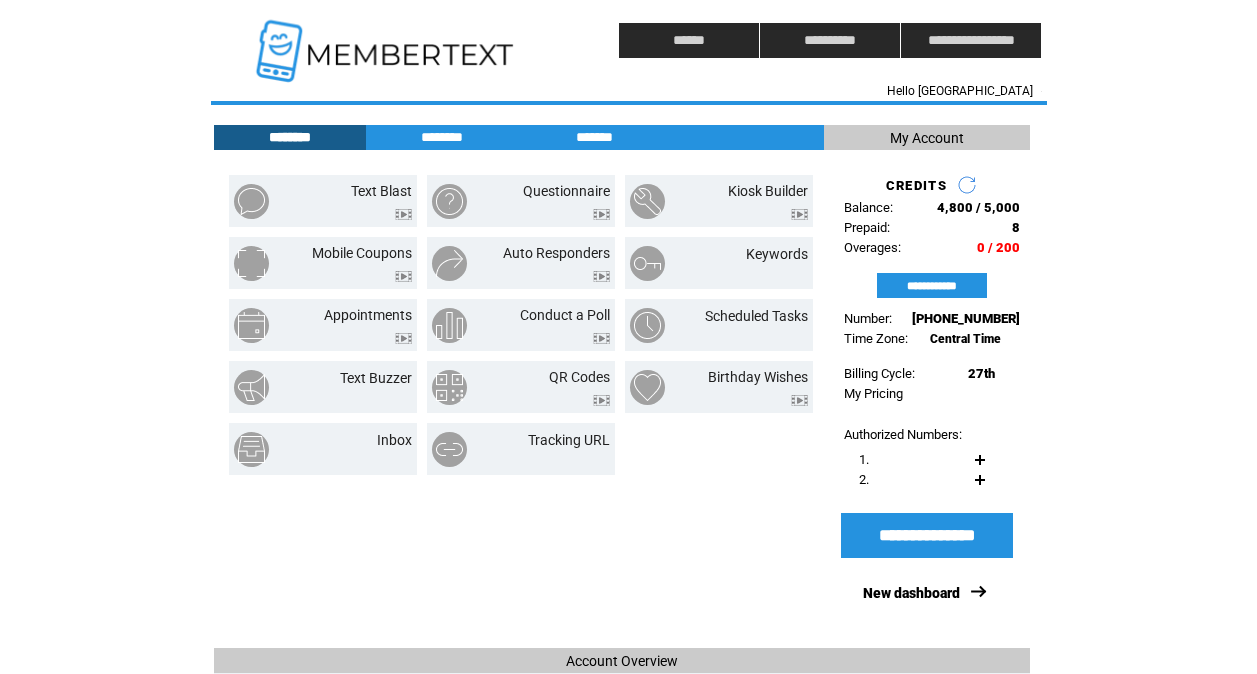 scroll, scrollTop: 0, scrollLeft: 0, axis: both 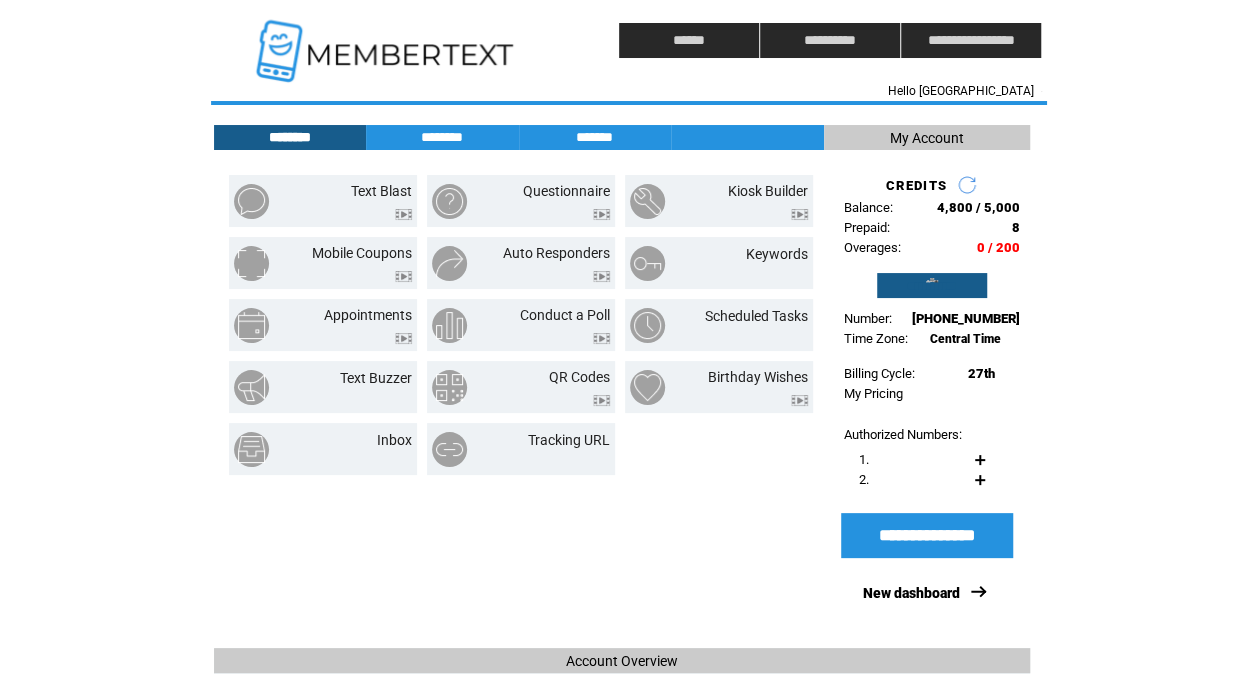 click on "**********" at bounding box center [932, 285] 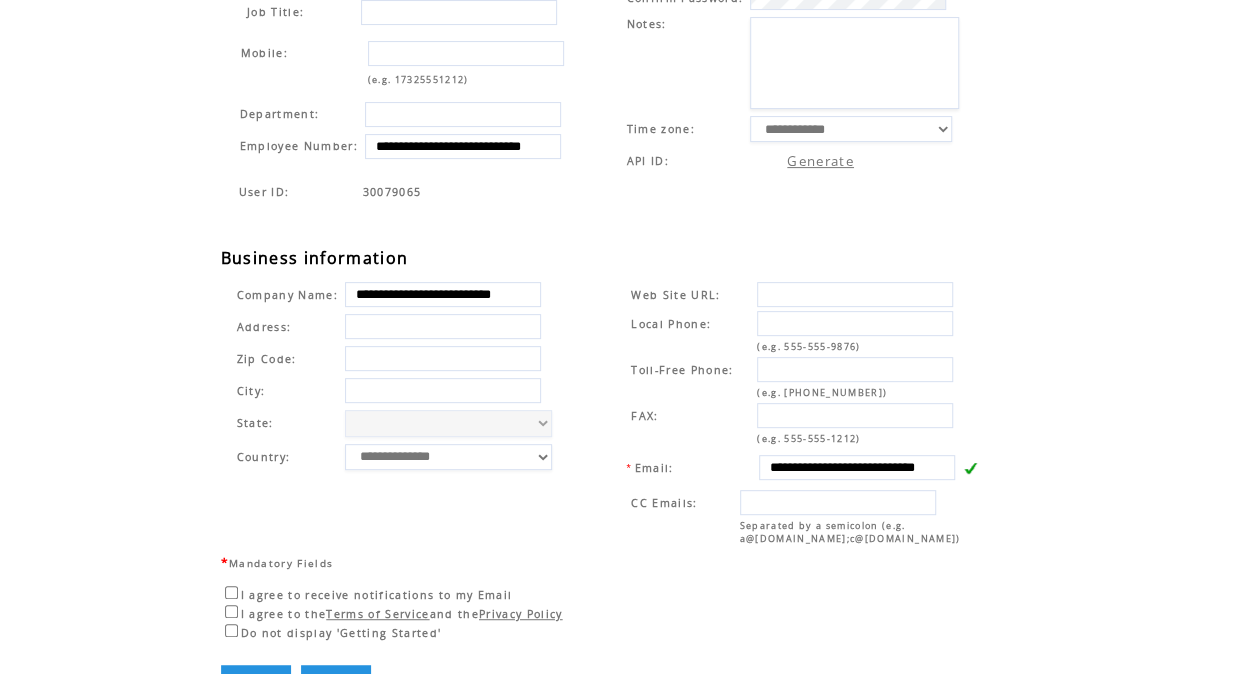 scroll, scrollTop: 262, scrollLeft: 0, axis: vertical 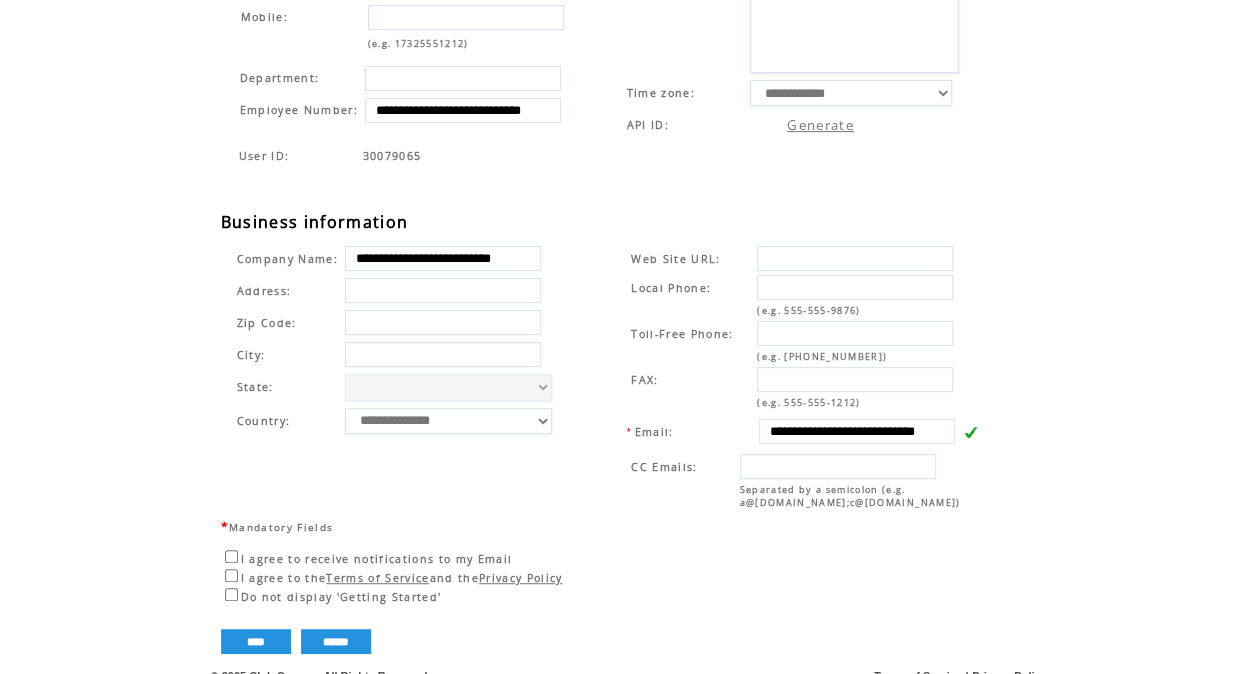 click on "**********" at bounding box center (857, 431) 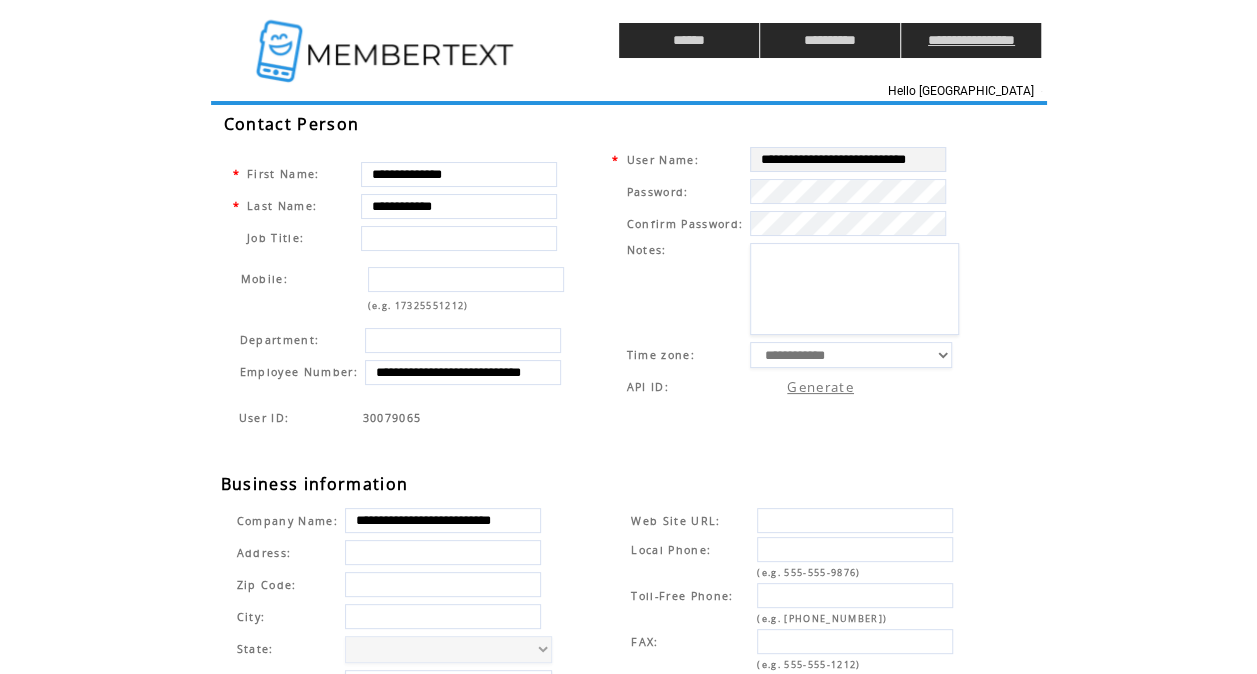 click on "**********" at bounding box center (971, 40) 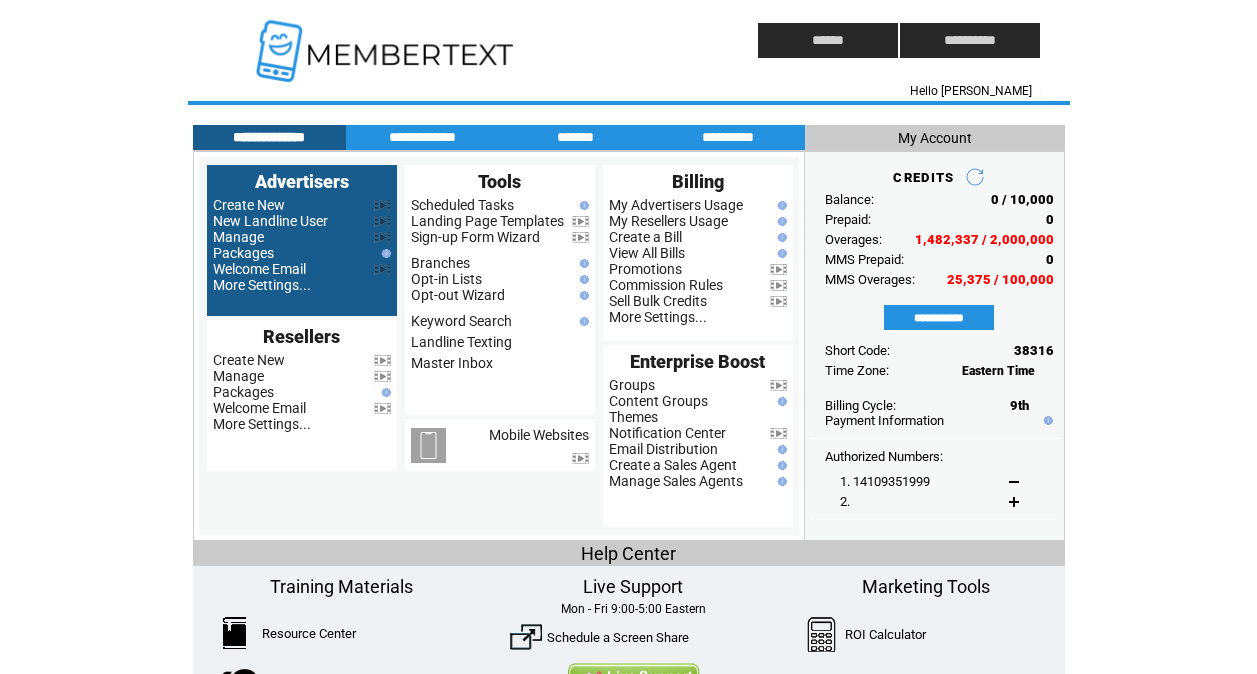 scroll, scrollTop: 0, scrollLeft: 0, axis: both 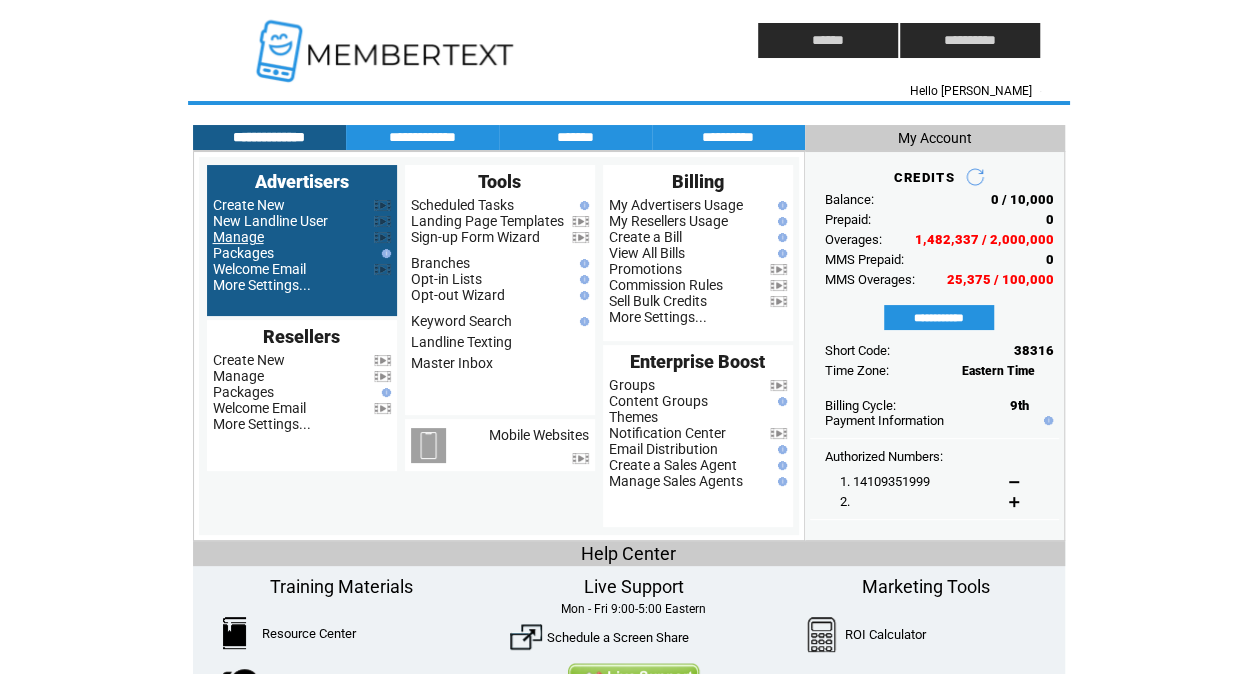 click on "Manage" at bounding box center [238, 237] 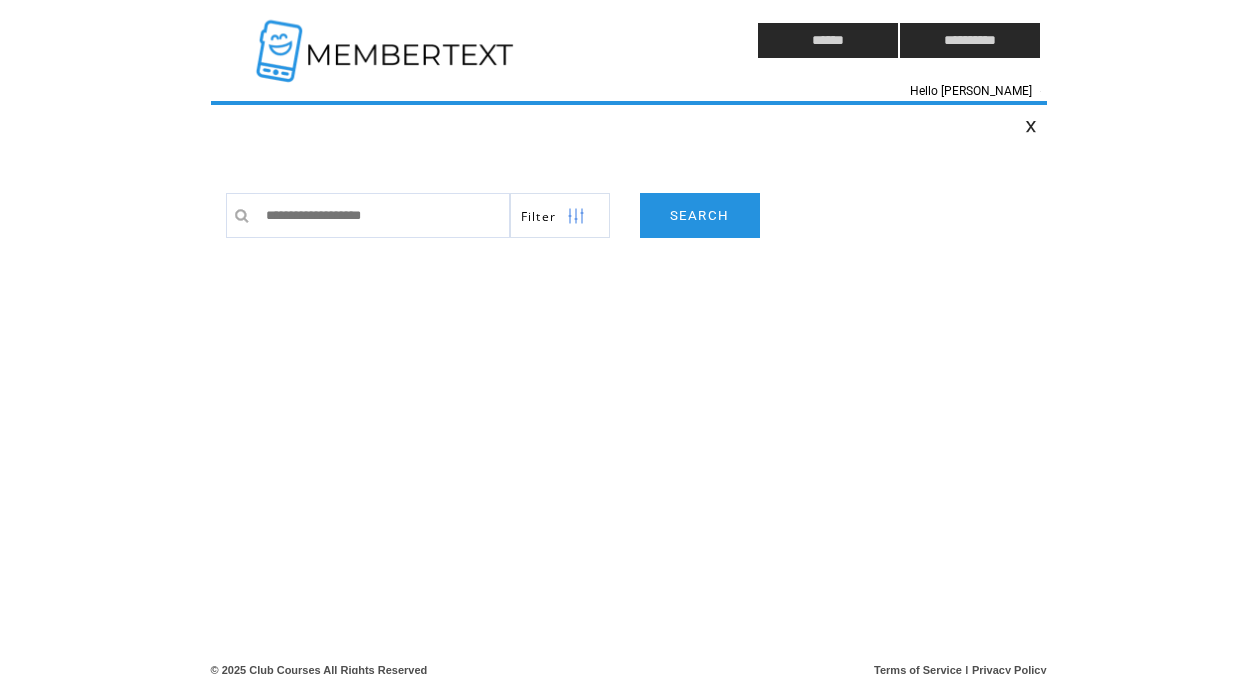 scroll, scrollTop: 0, scrollLeft: 0, axis: both 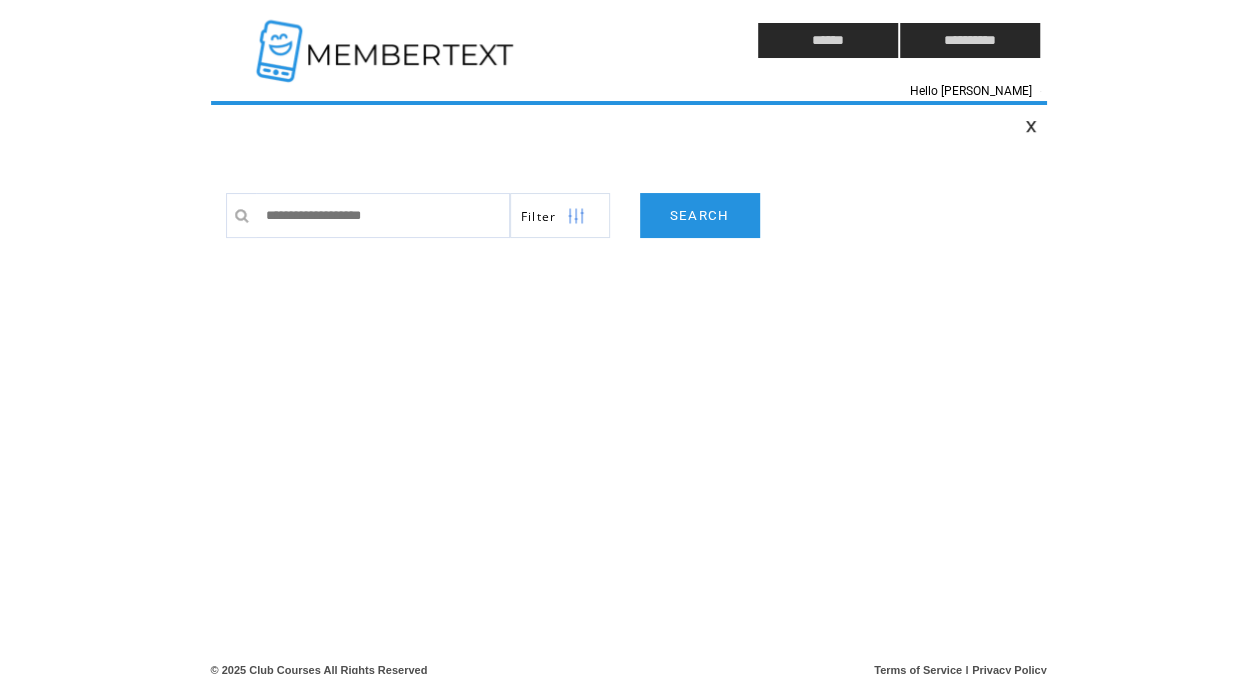 click at bounding box center [383, 215] 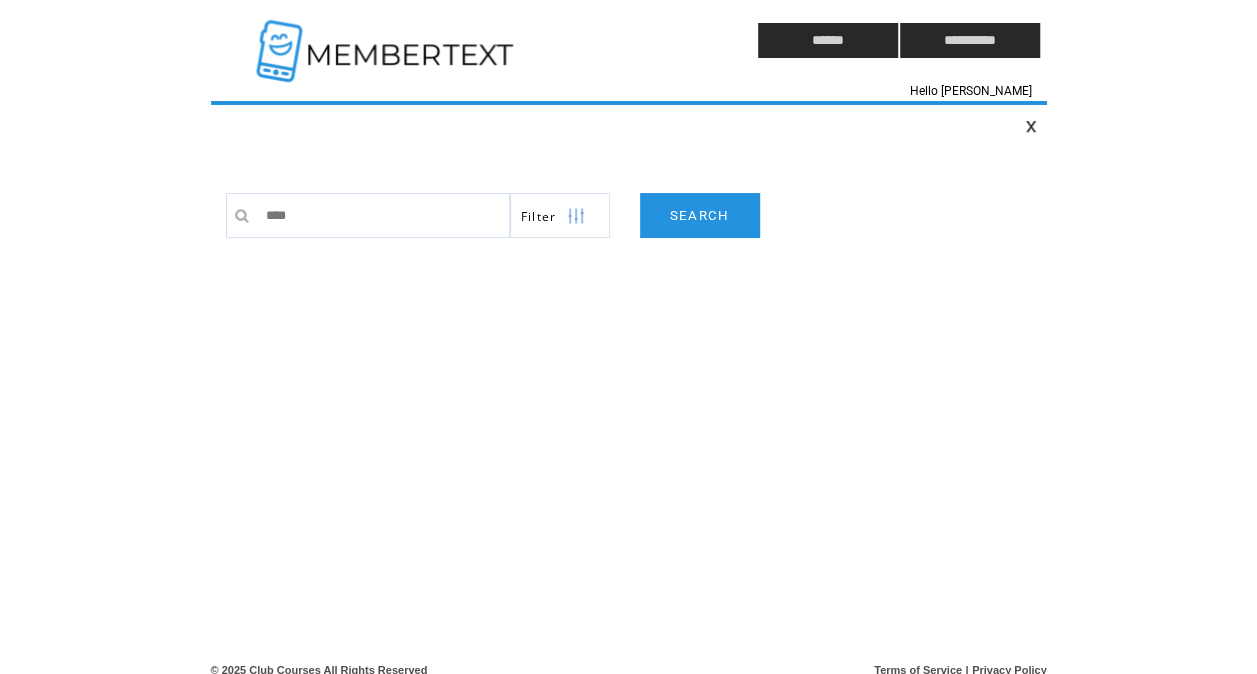 type on "*****" 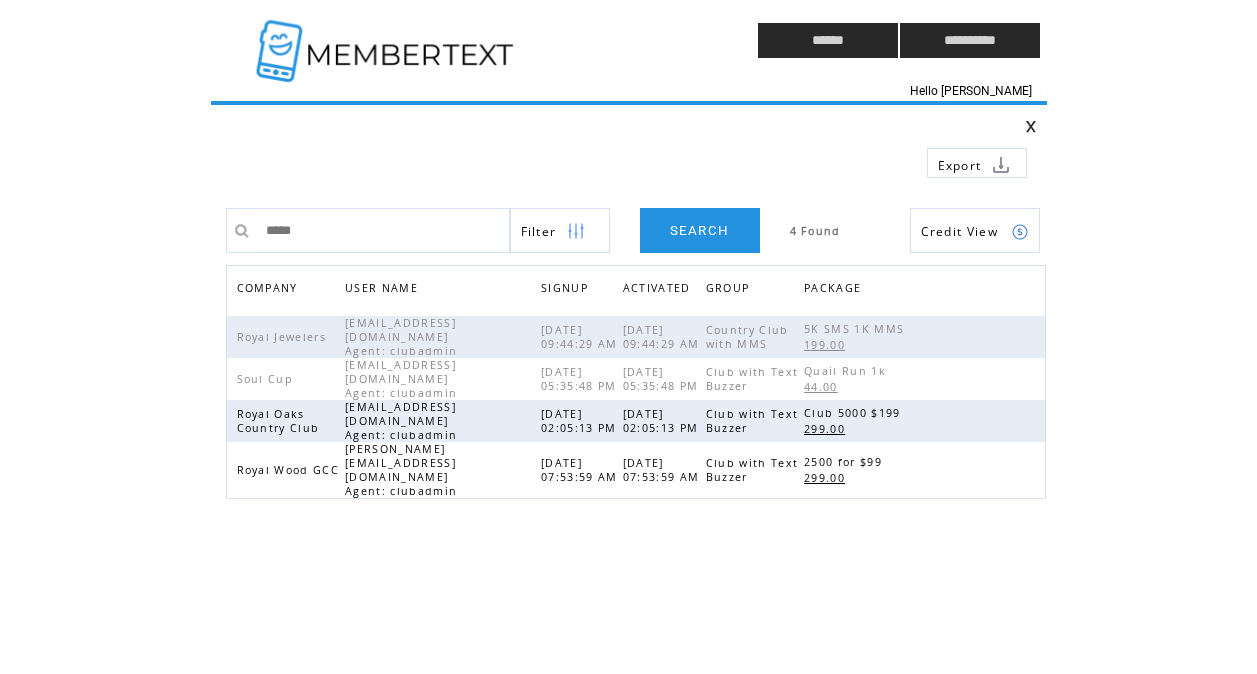 scroll, scrollTop: 0, scrollLeft: 0, axis: both 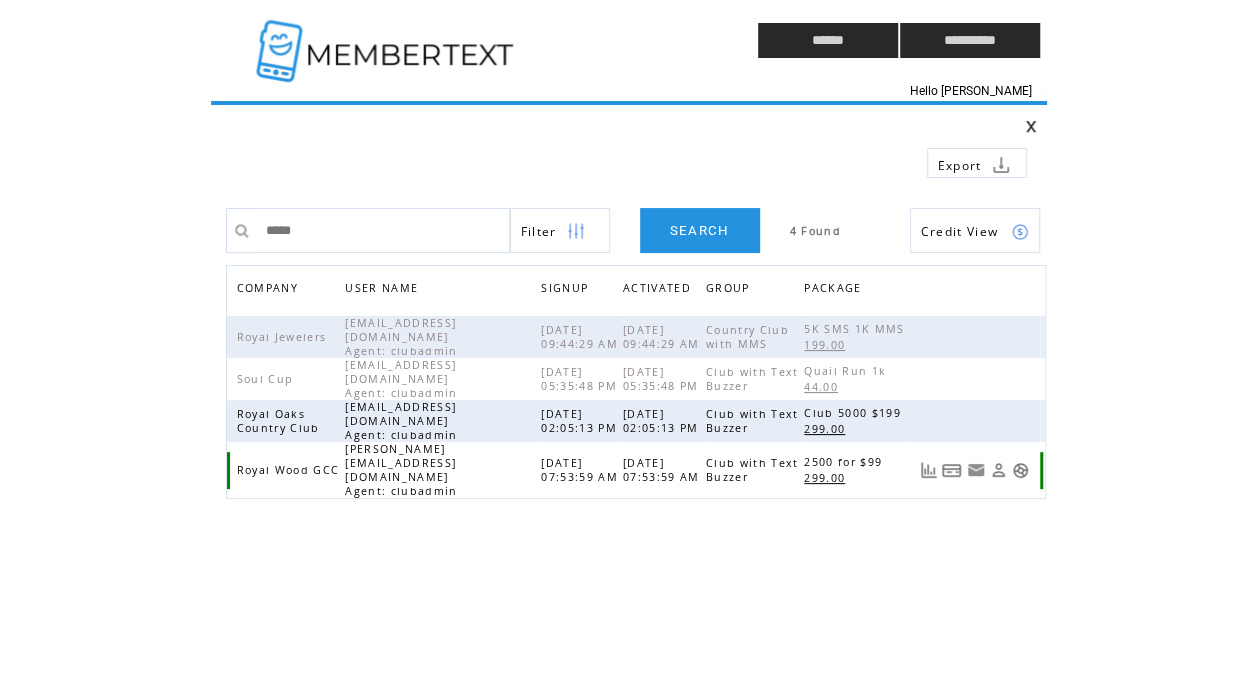 click at bounding box center [1020, 470] 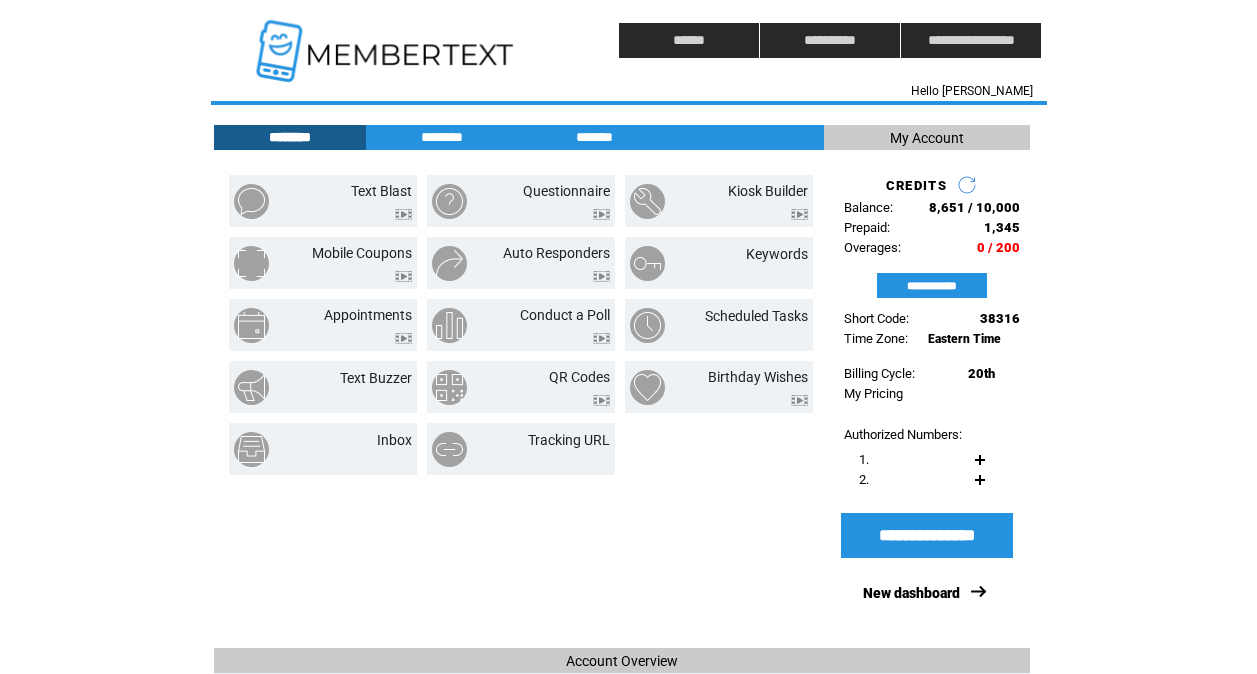 scroll, scrollTop: 0, scrollLeft: 0, axis: both 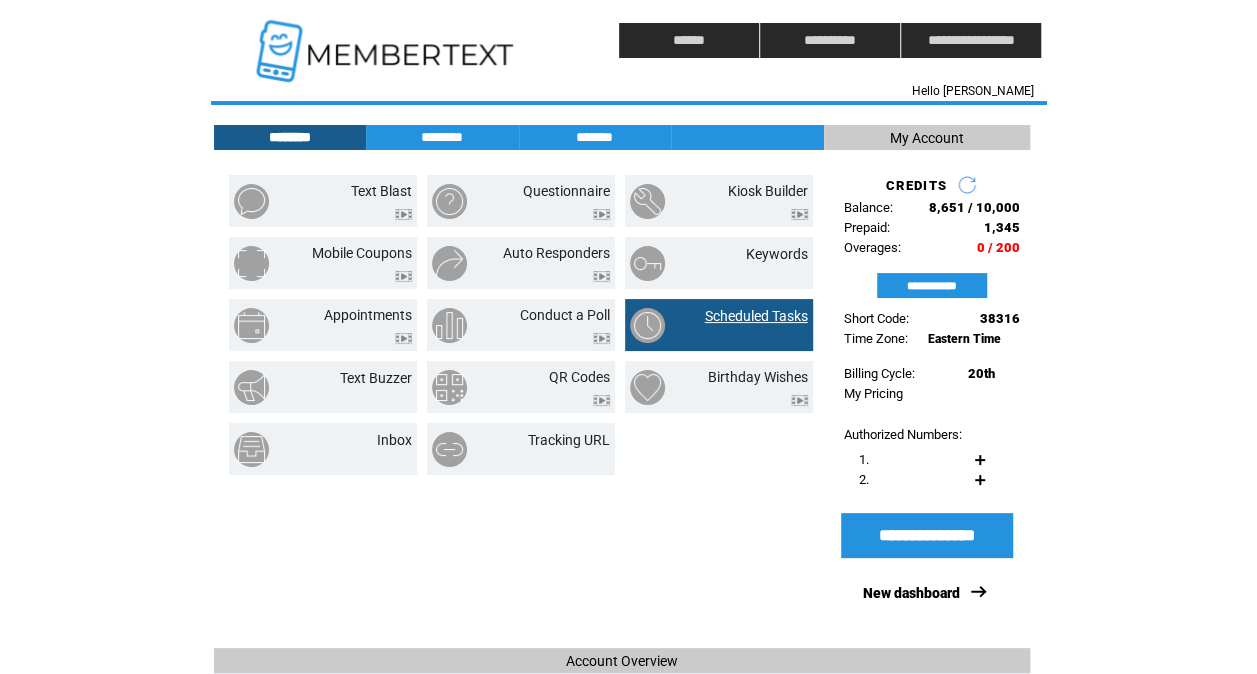 click on "Scheduled Tasks" at bounding box center [756, 316] 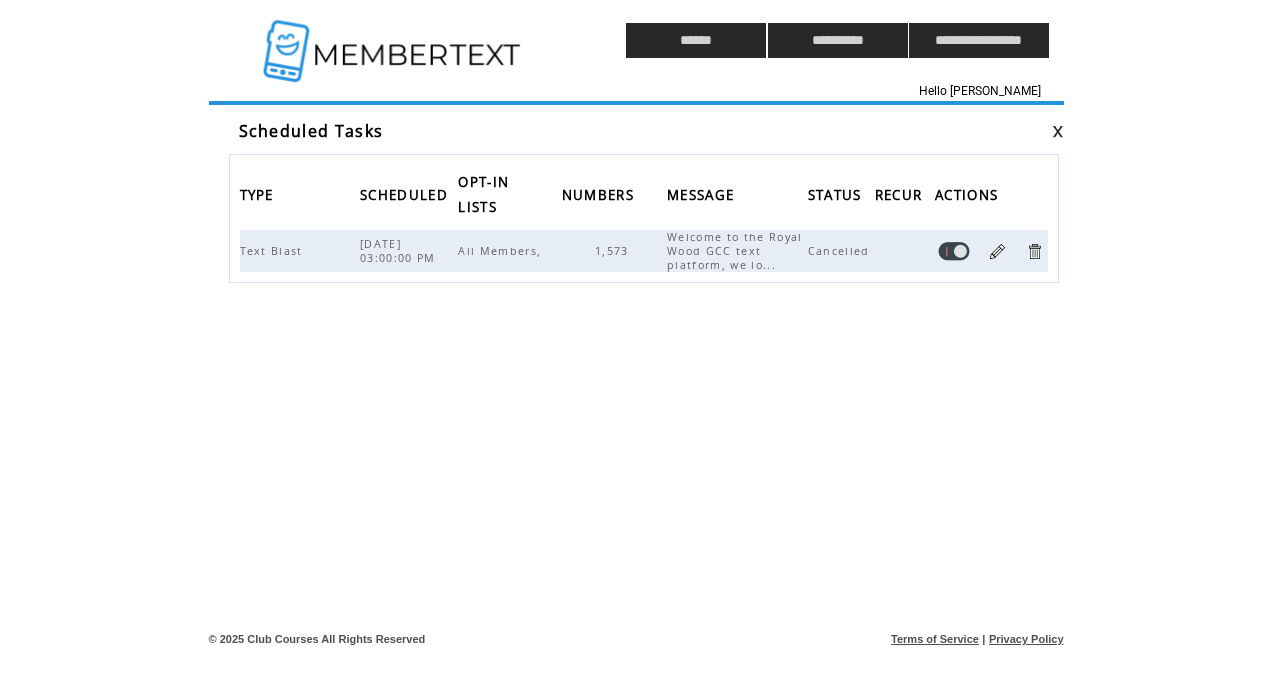 scroll, scrollTop: 0, scrollLeft: 0, axis: both 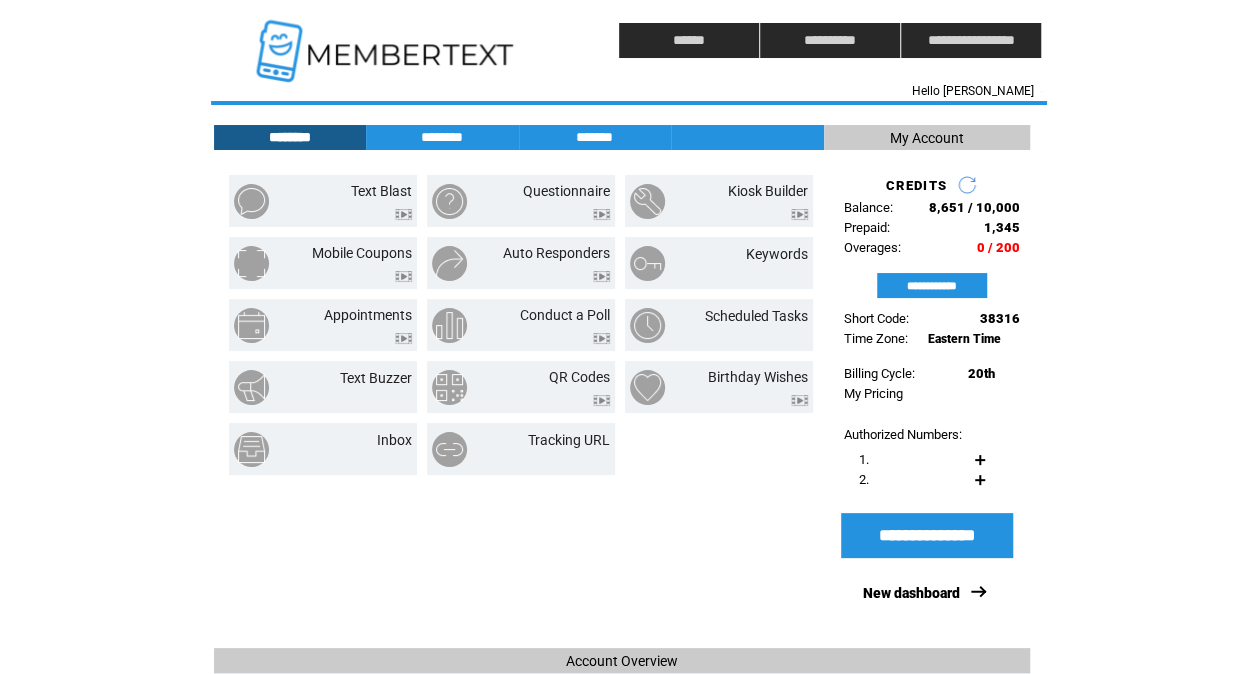click on "Text Blast
Questionnaire
Kiosk Builder
Mobile Coupons" at bounding box center [519, 404] 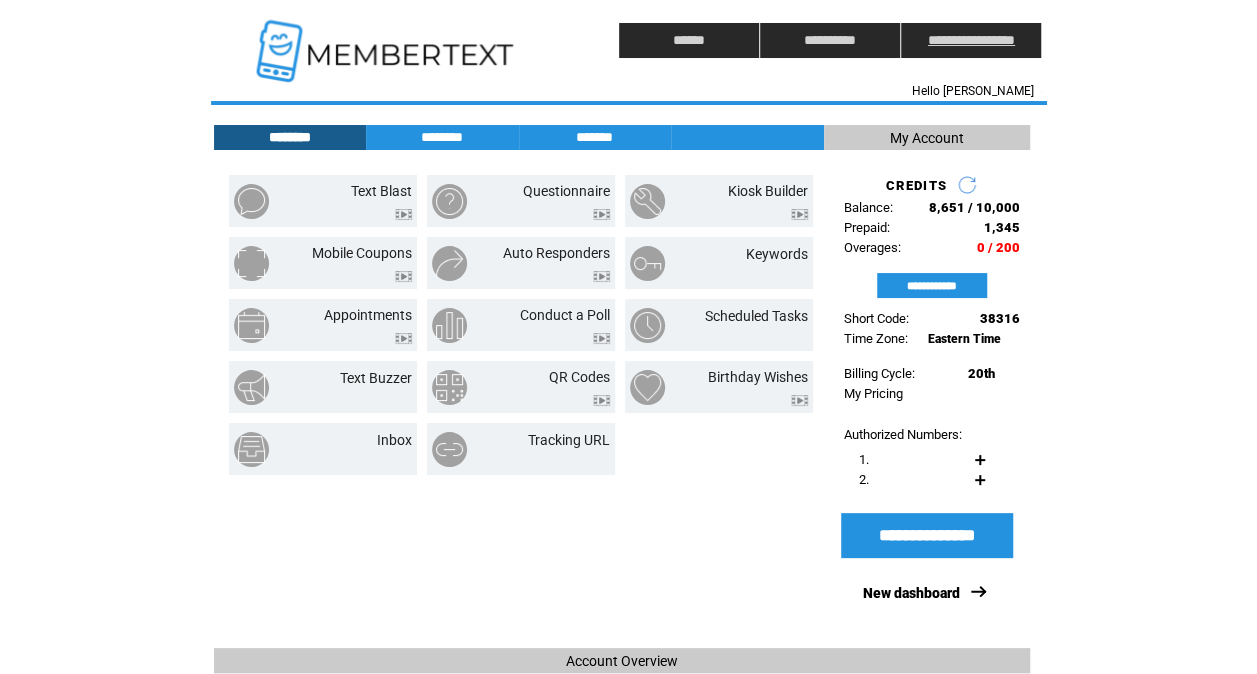 click on "**********" at bounding box center (971, 40) 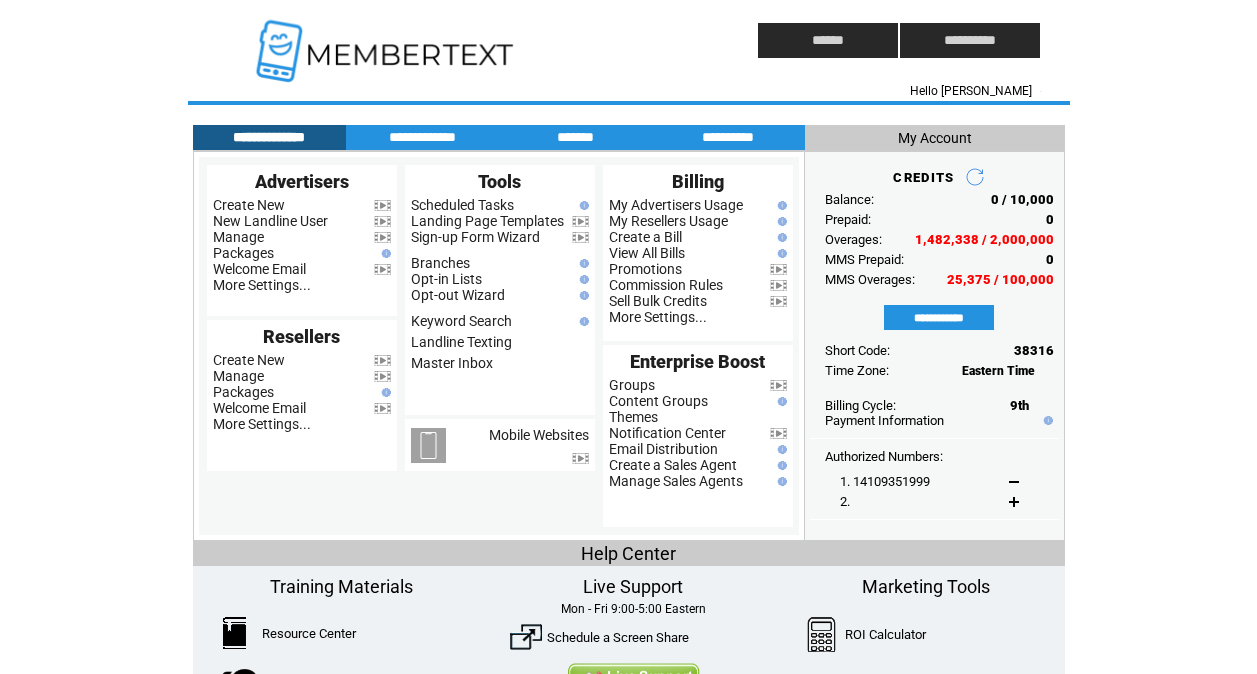 scroll, scrollTop: 0, scrollLeft: 0, axis: both 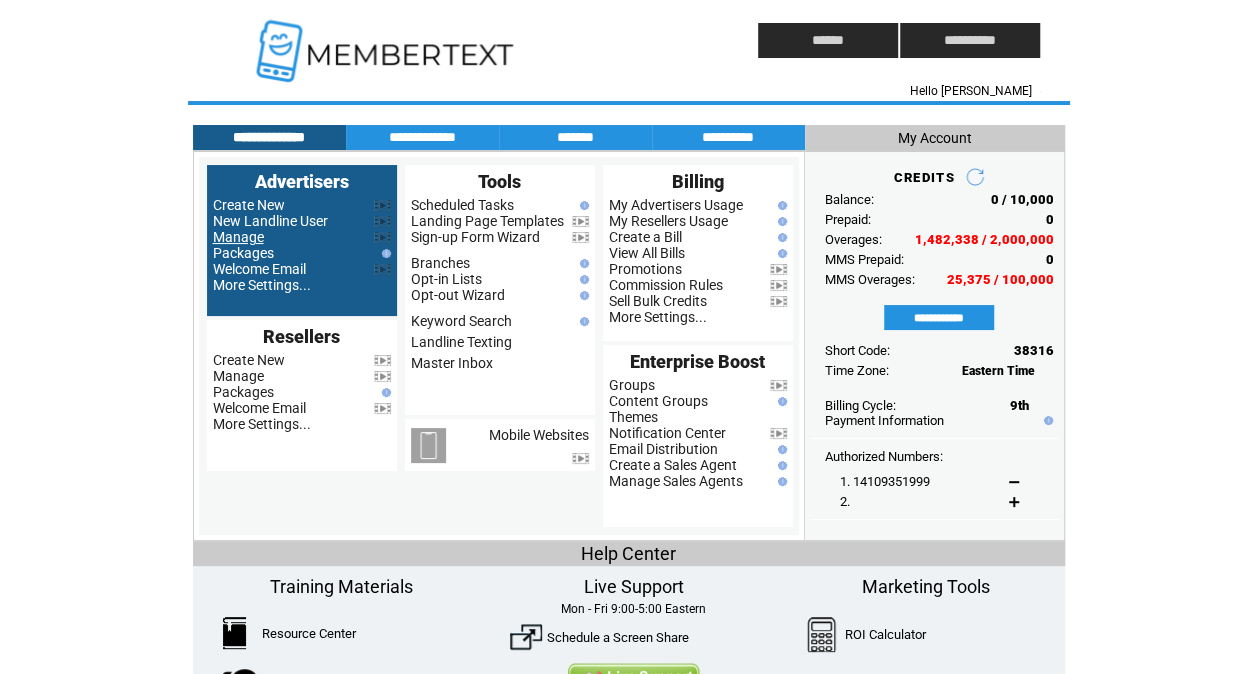 click on "Manage" at bounding box center (238, 237) 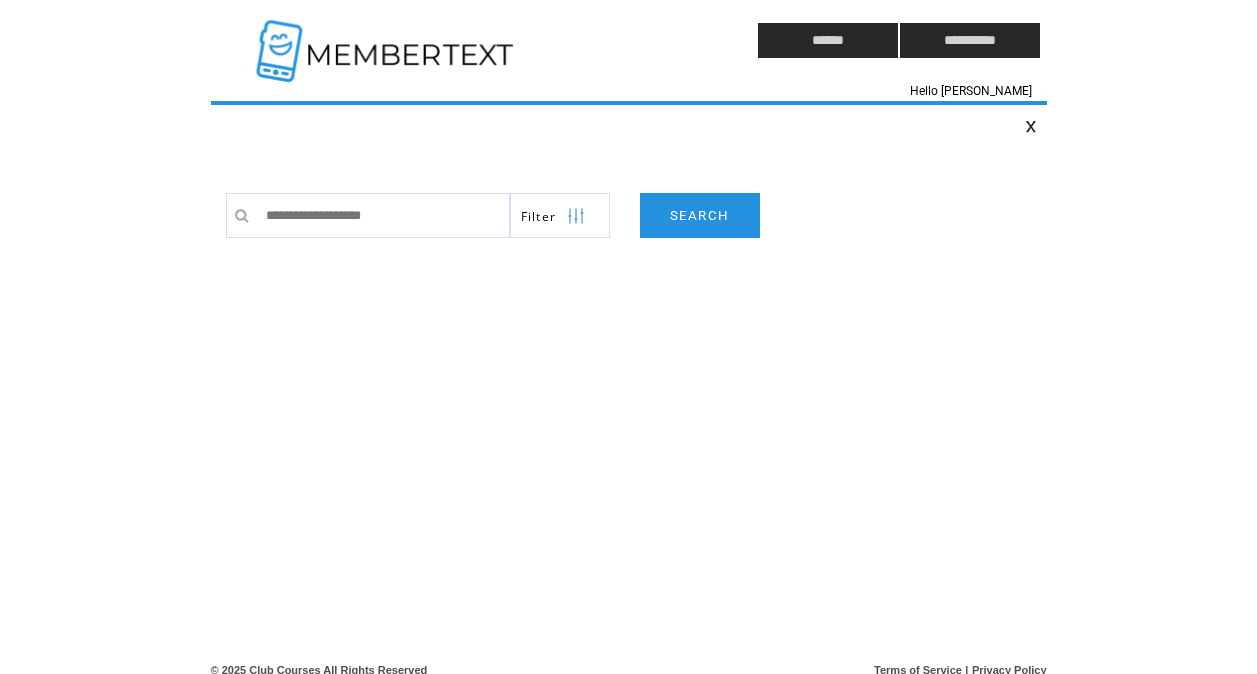 scroll, scrollTop: 0, scrollLeft: 0, axis: both 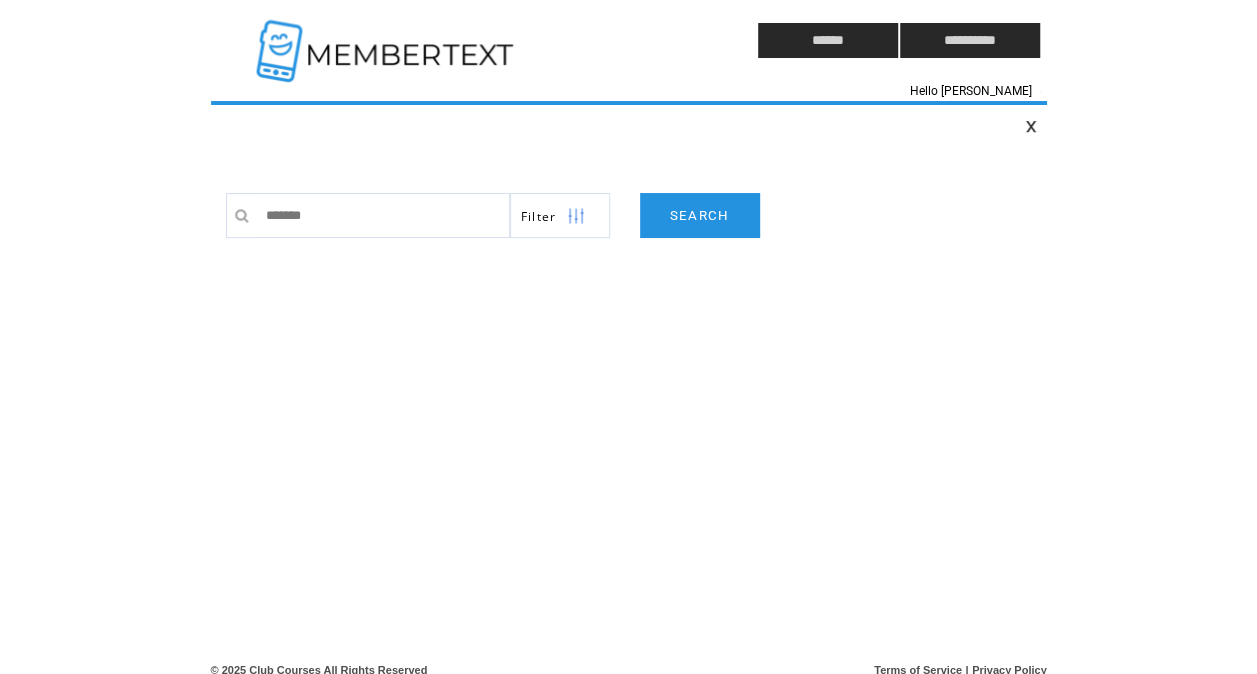 type on "*******" 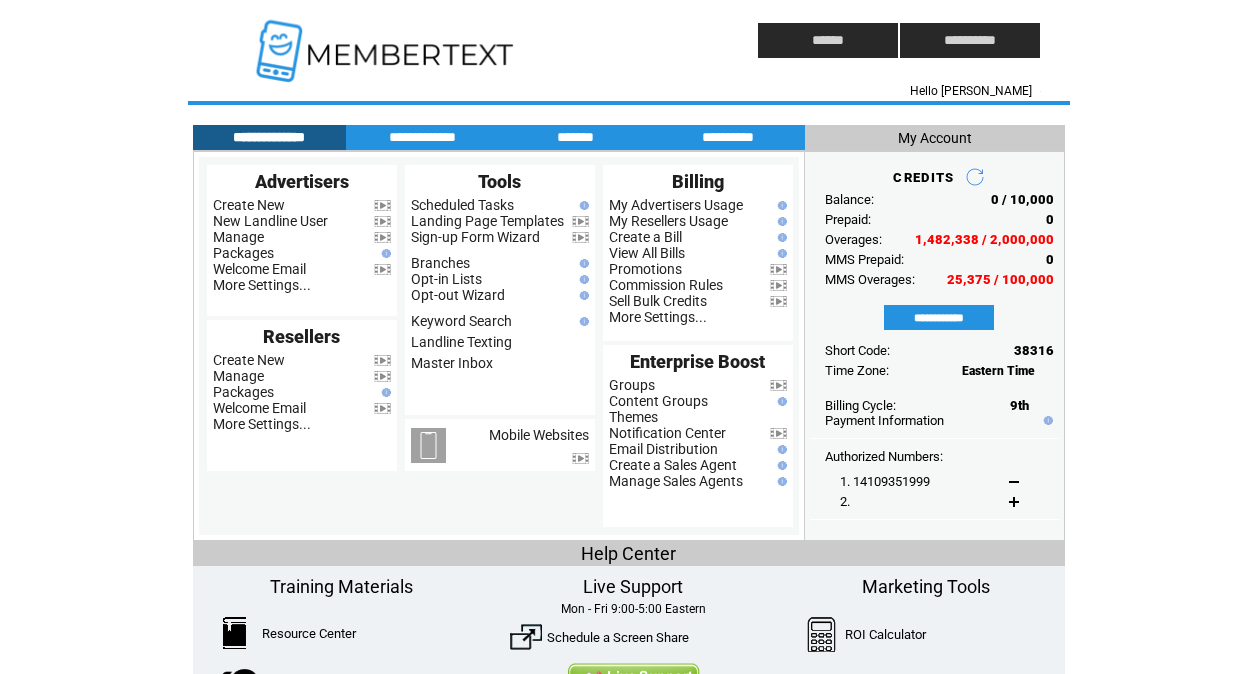 scroll, scrollTop: 0, scrollLeft: 0, axis: both 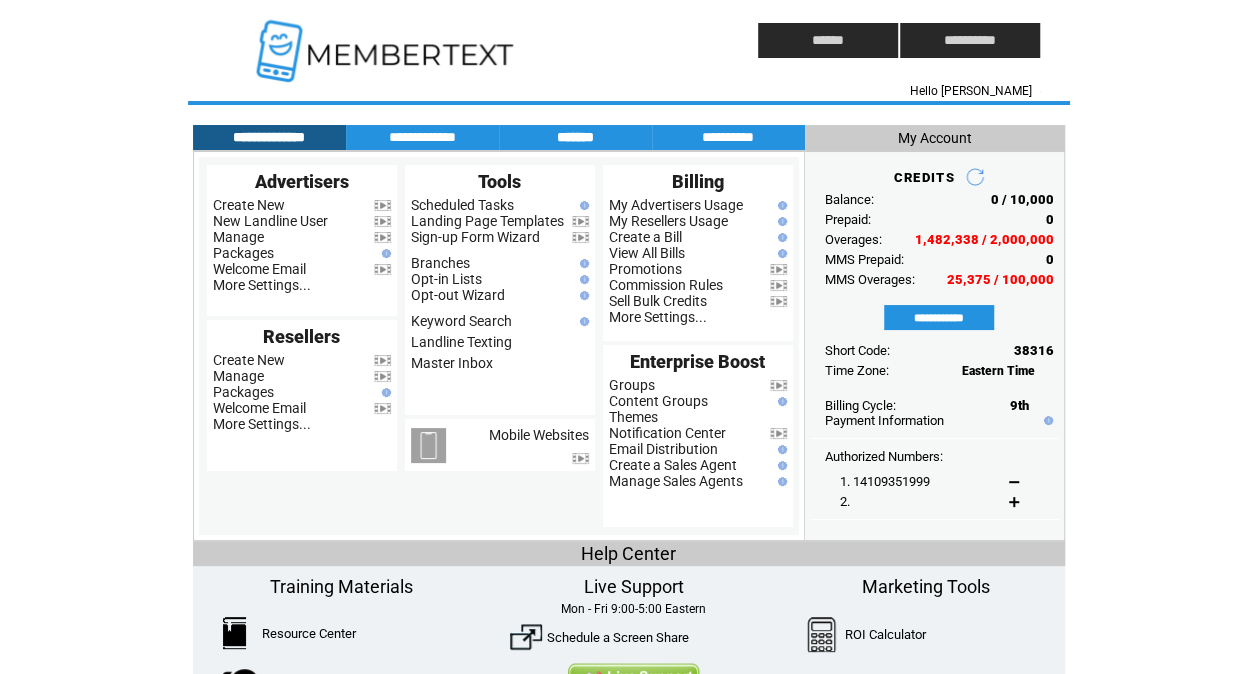click on "*******" at bounding box center (575, 137) 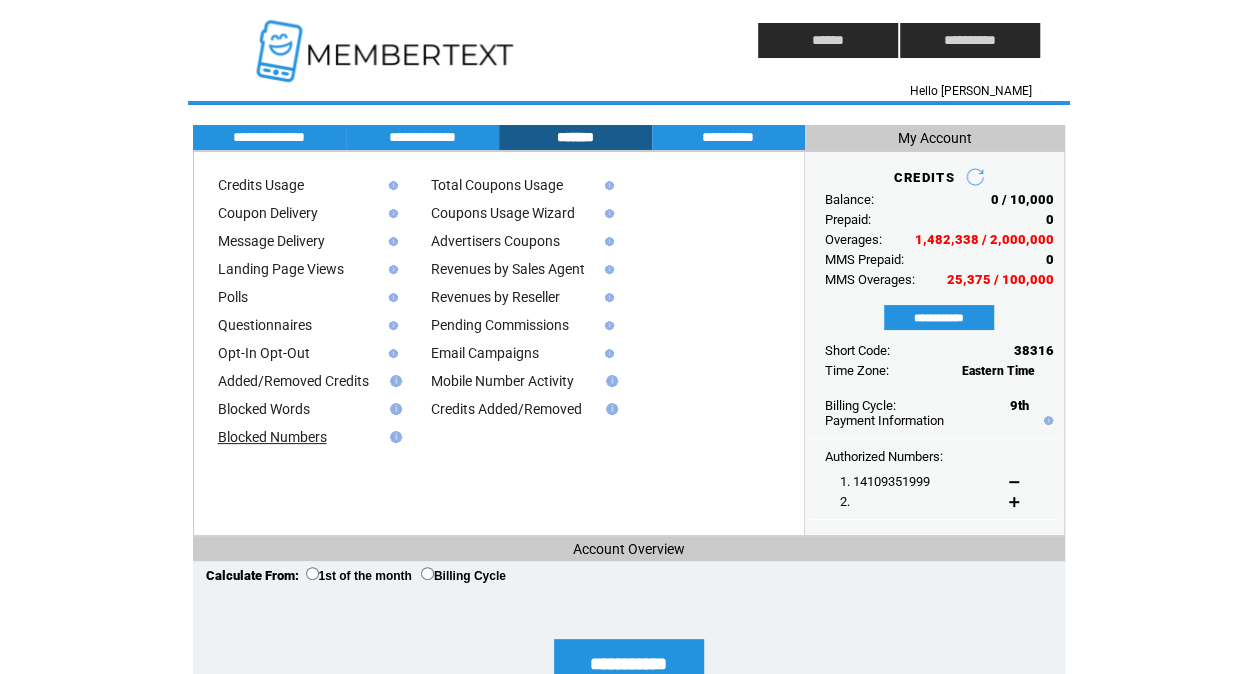 click on "Blocked Numbers" at bounding box center (272, 437) 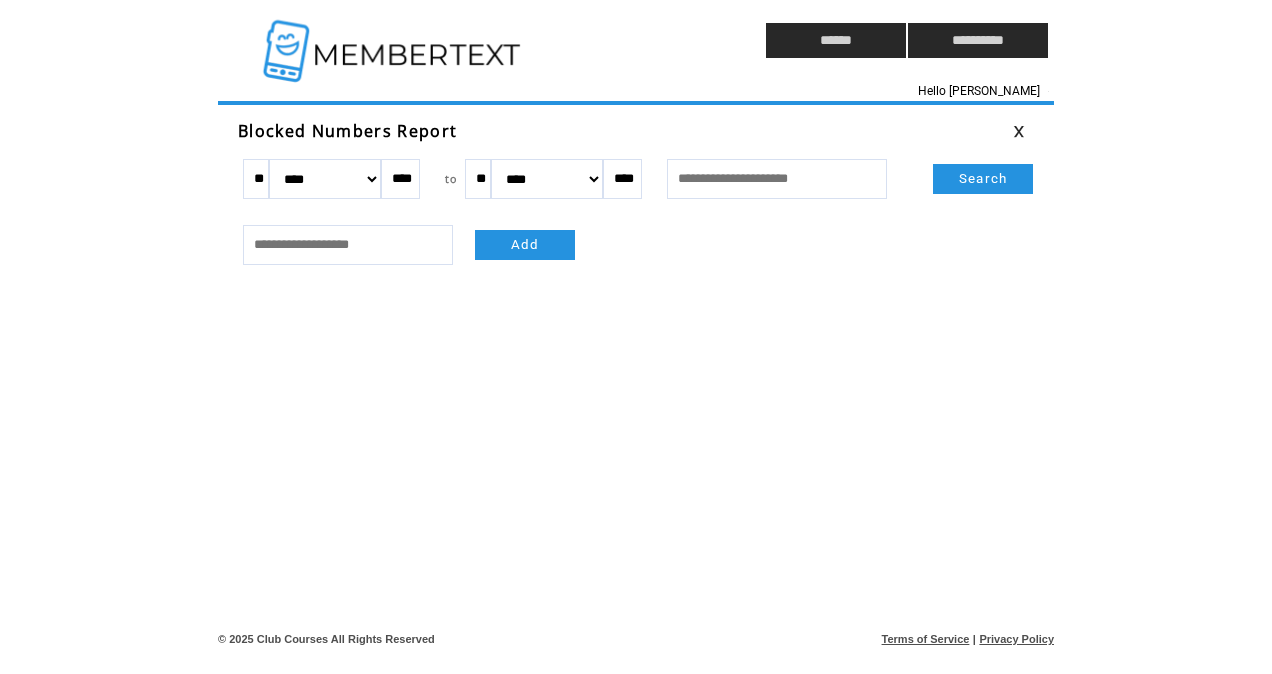 scroll, scrollTop: 0, scrollLeft: 0, axis: both 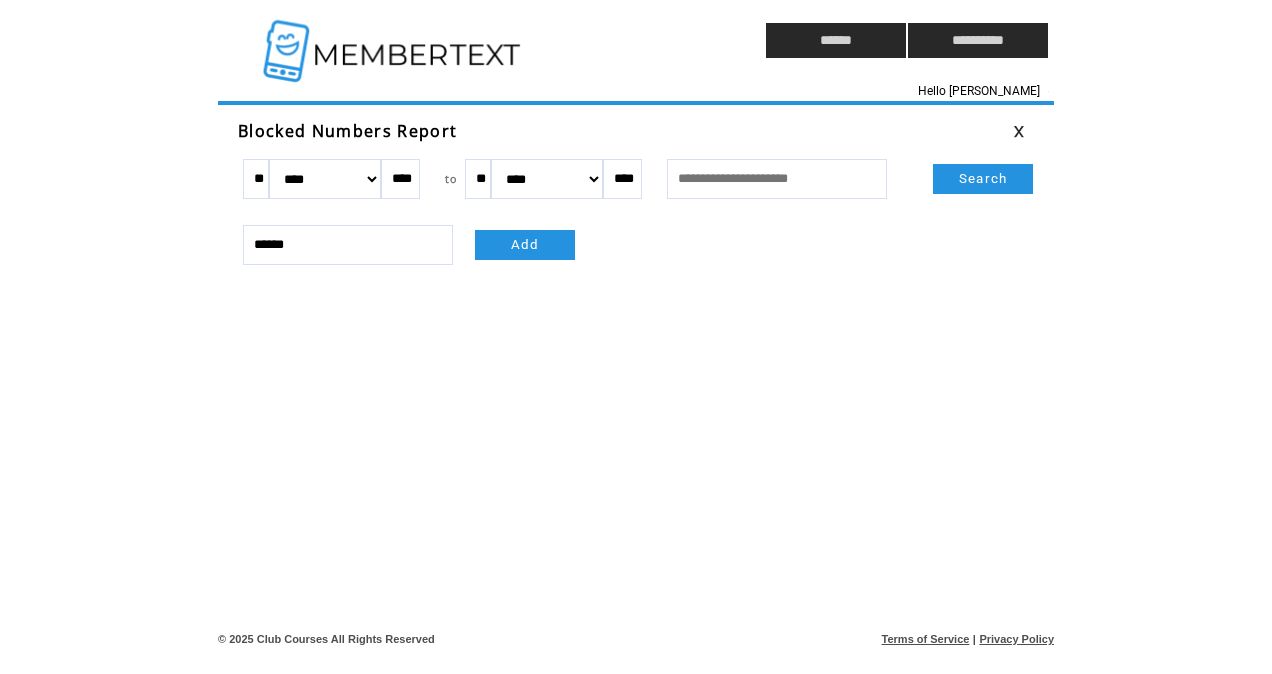 drag, startPoint x: 350, startPoint y: 258, endPoint x: 335, endPoint y: 255, distance: 15.297058 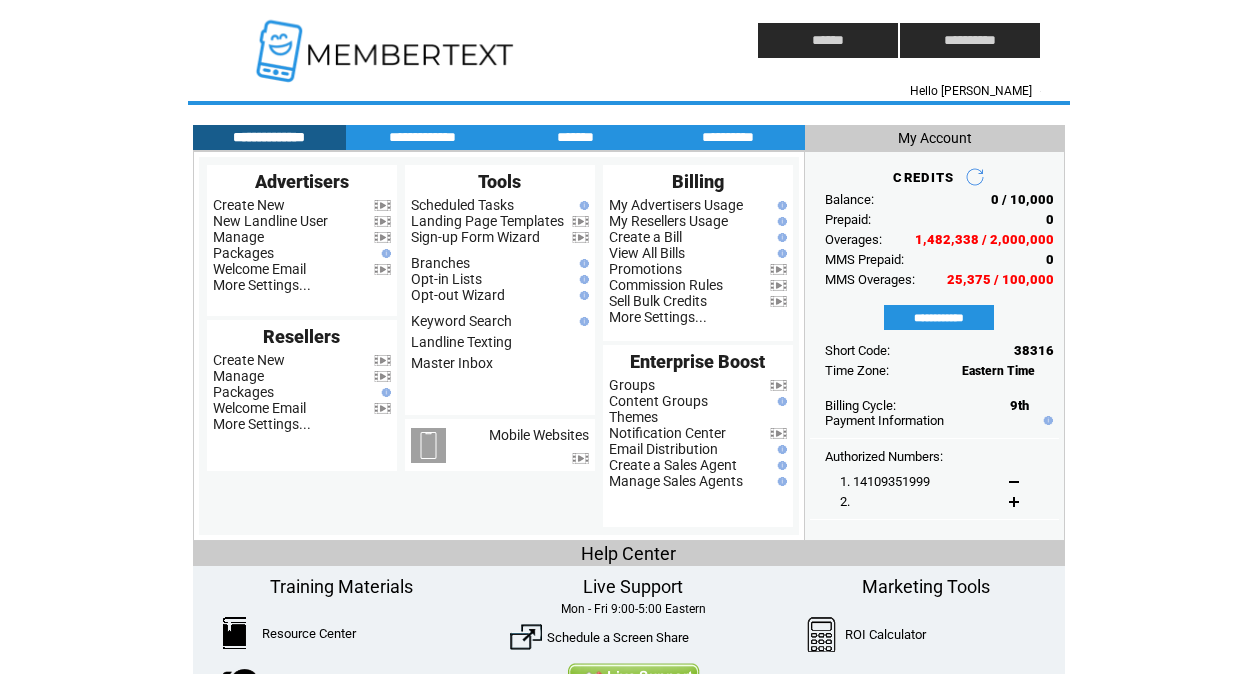 scroll, scrollTop: 0, scrollLeft: 0, axis: both 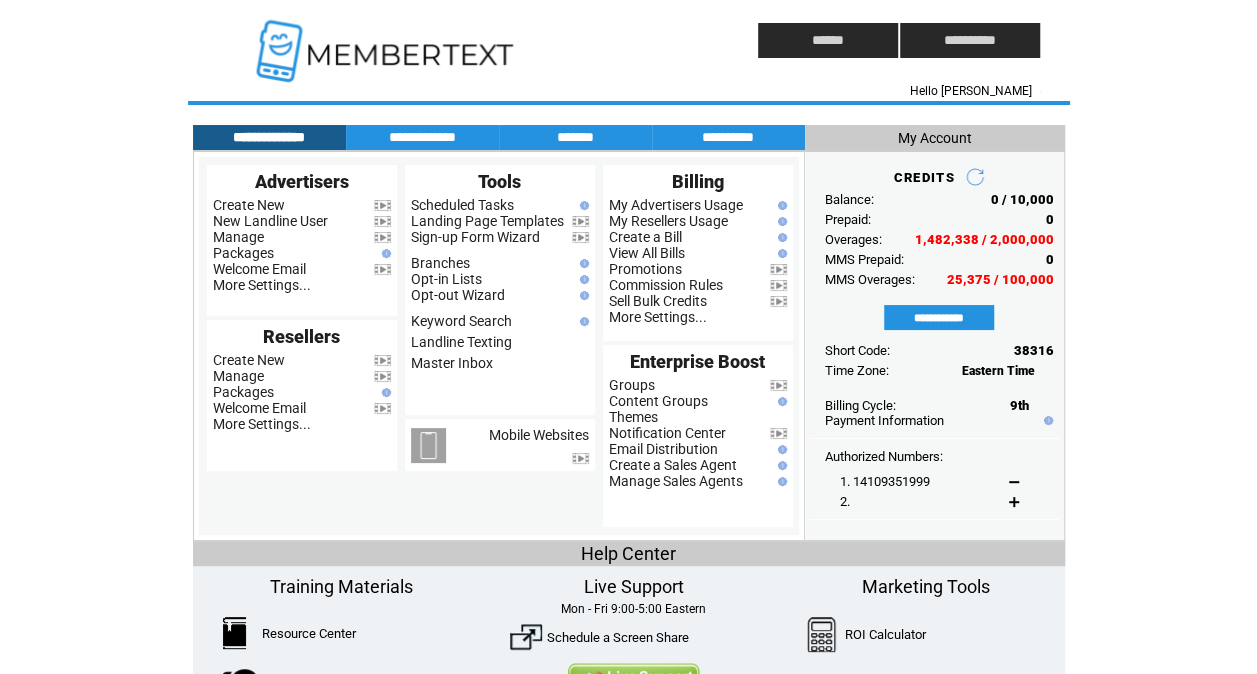 click on "**********" 